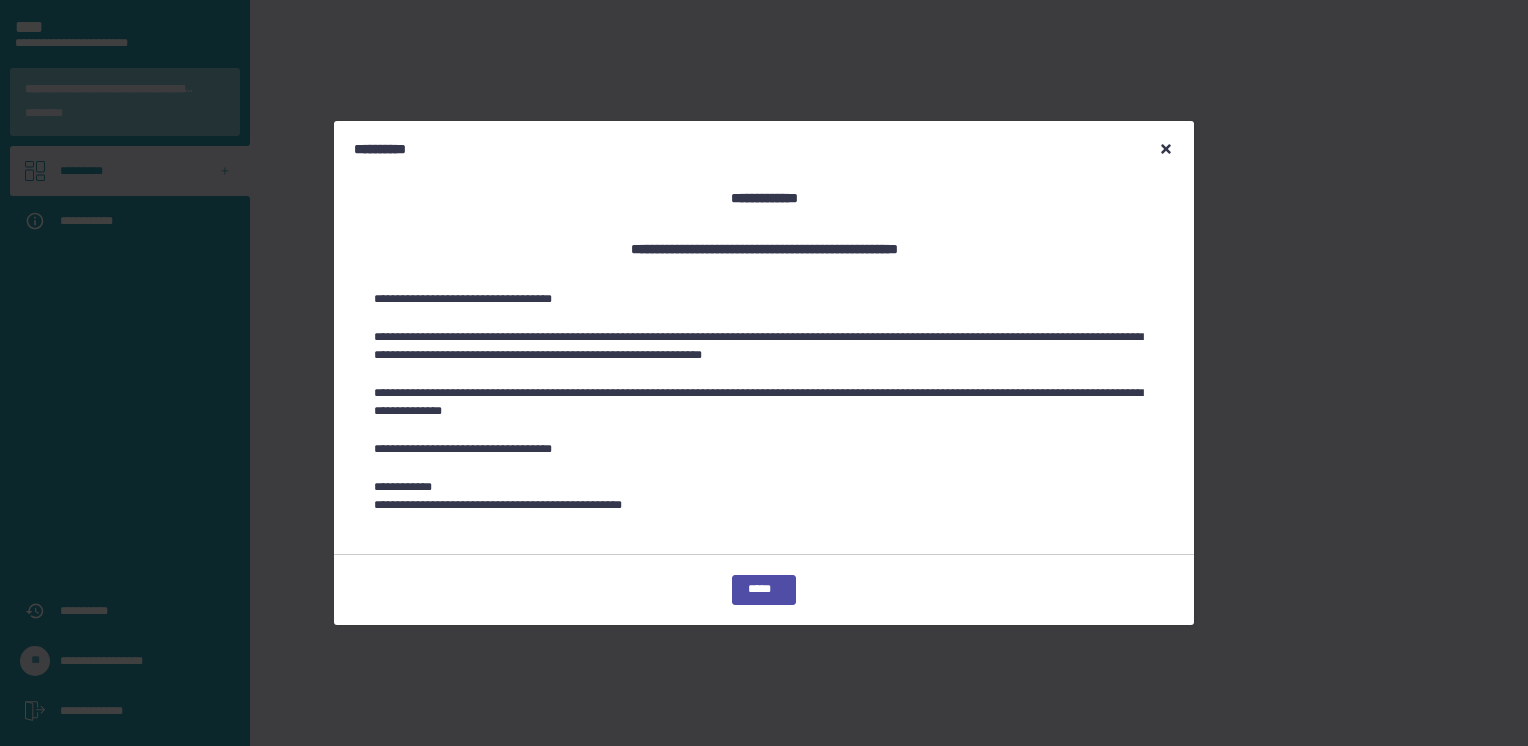 scroll, scrollTop: 0, scrollLeft: 0, axis: both 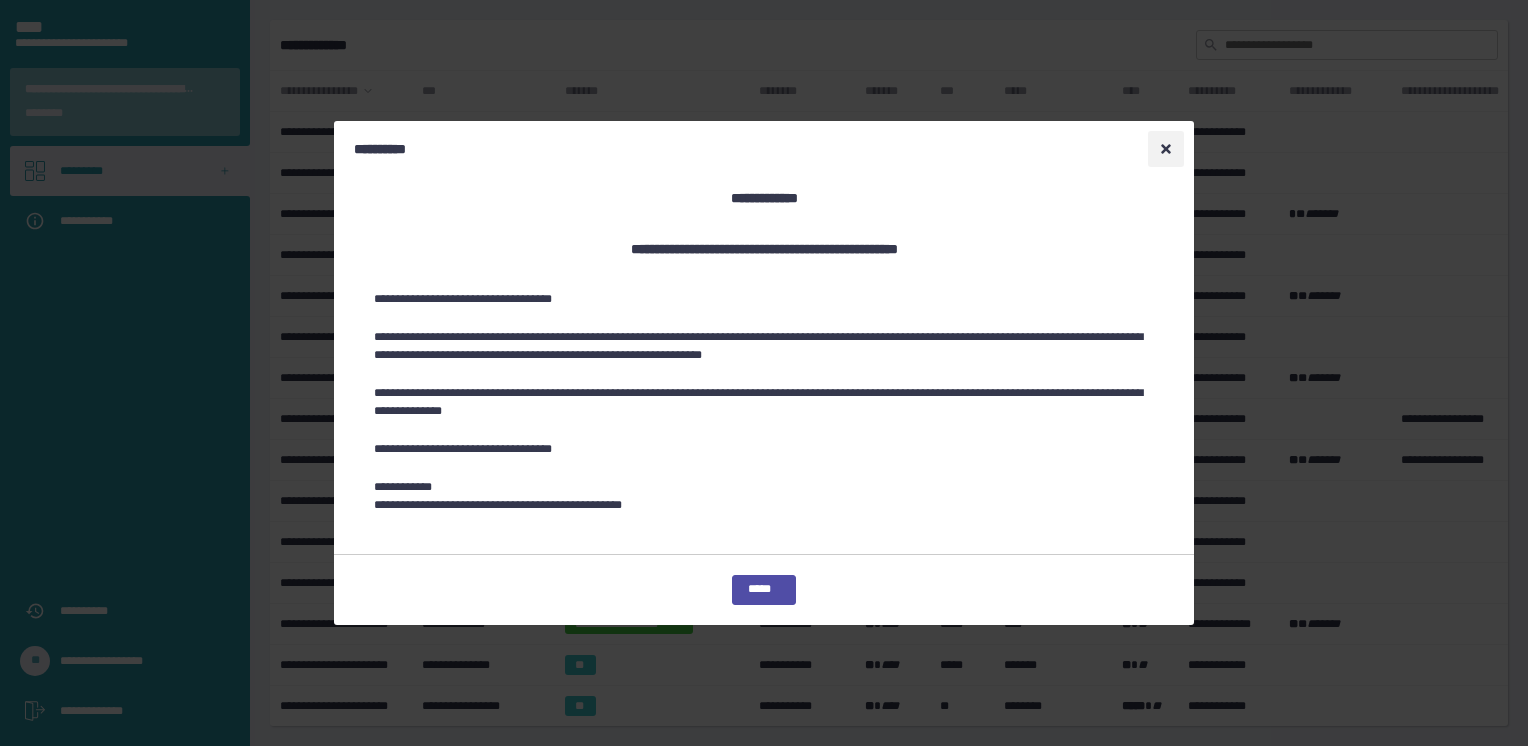 click 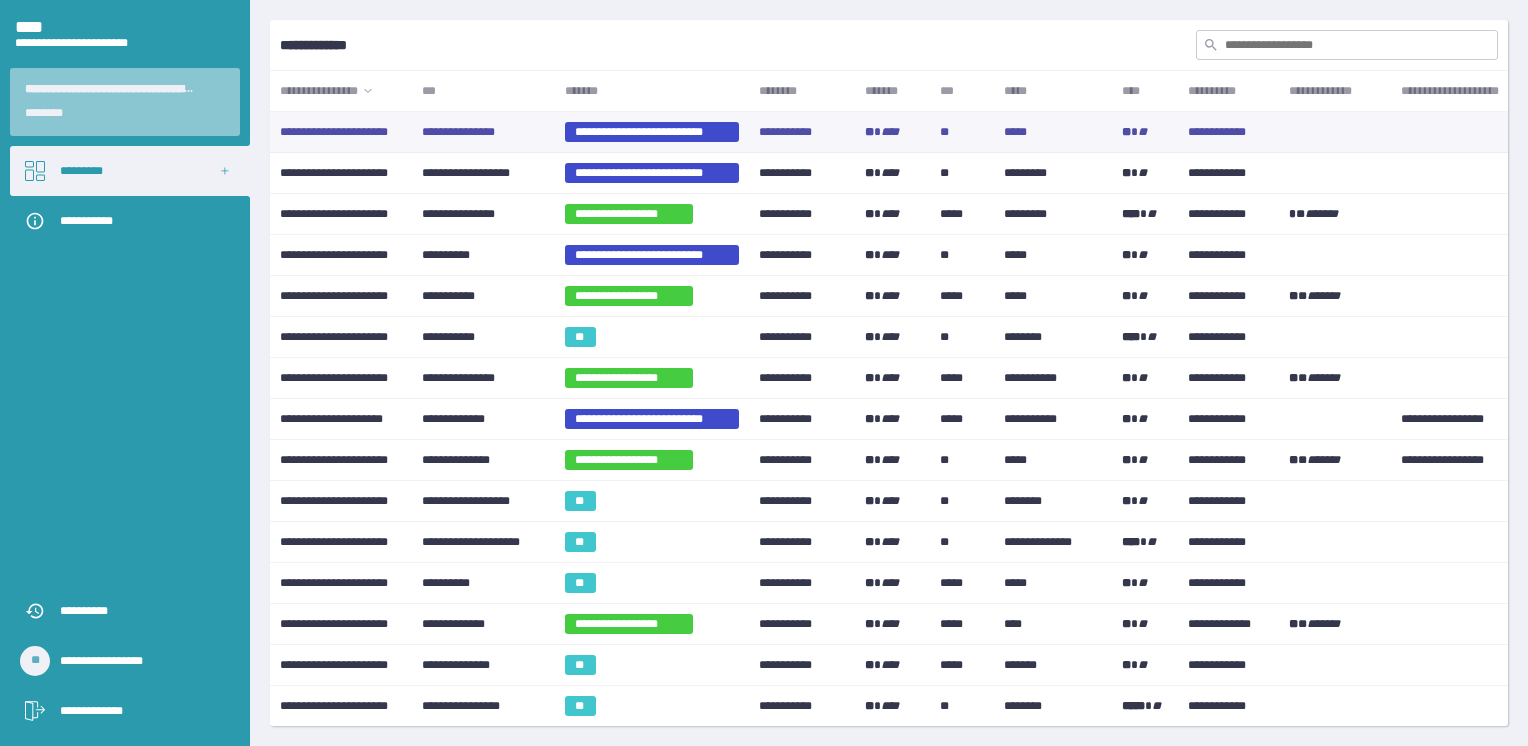 click on "**********" at bounding box center (483, 132) 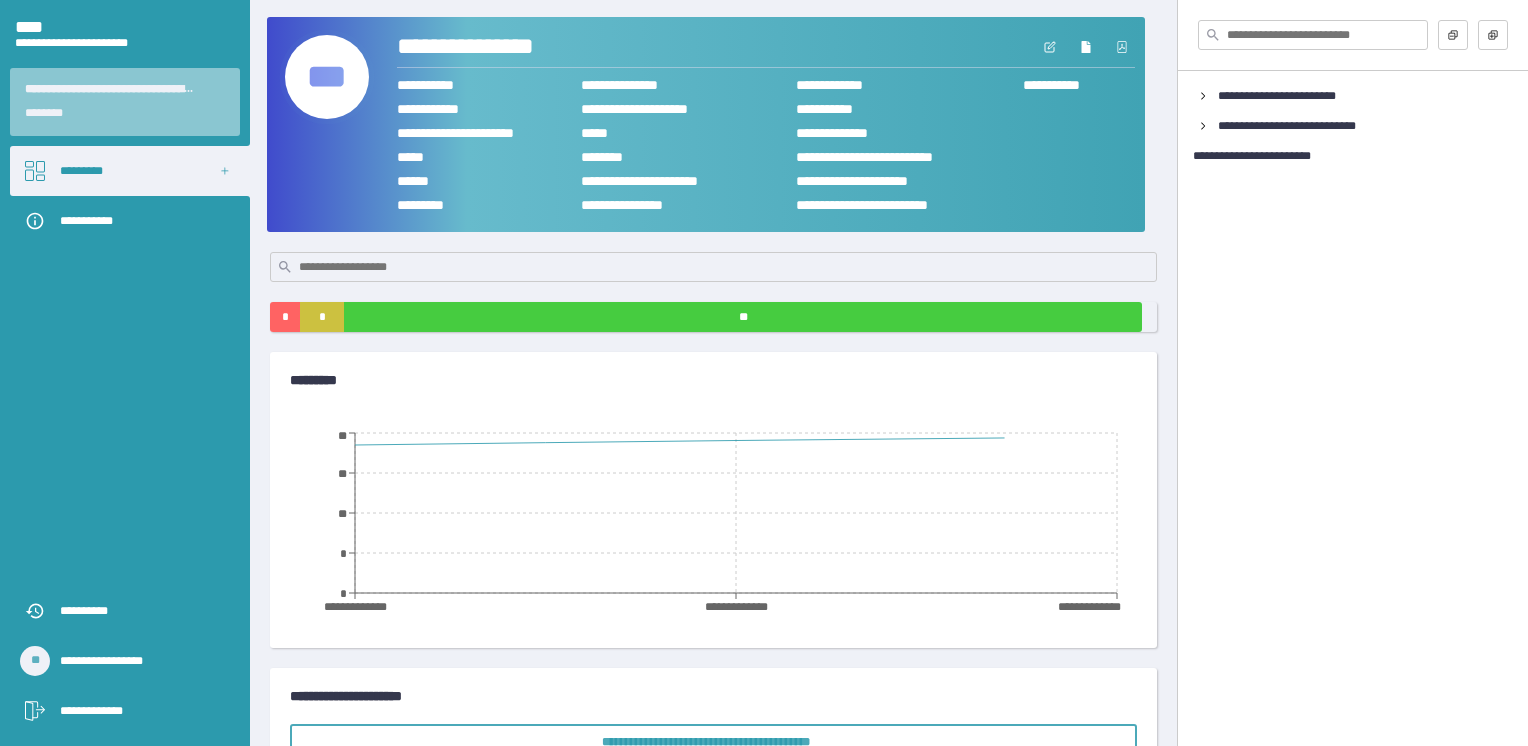 click on "***" at bounding box center [327, 77] 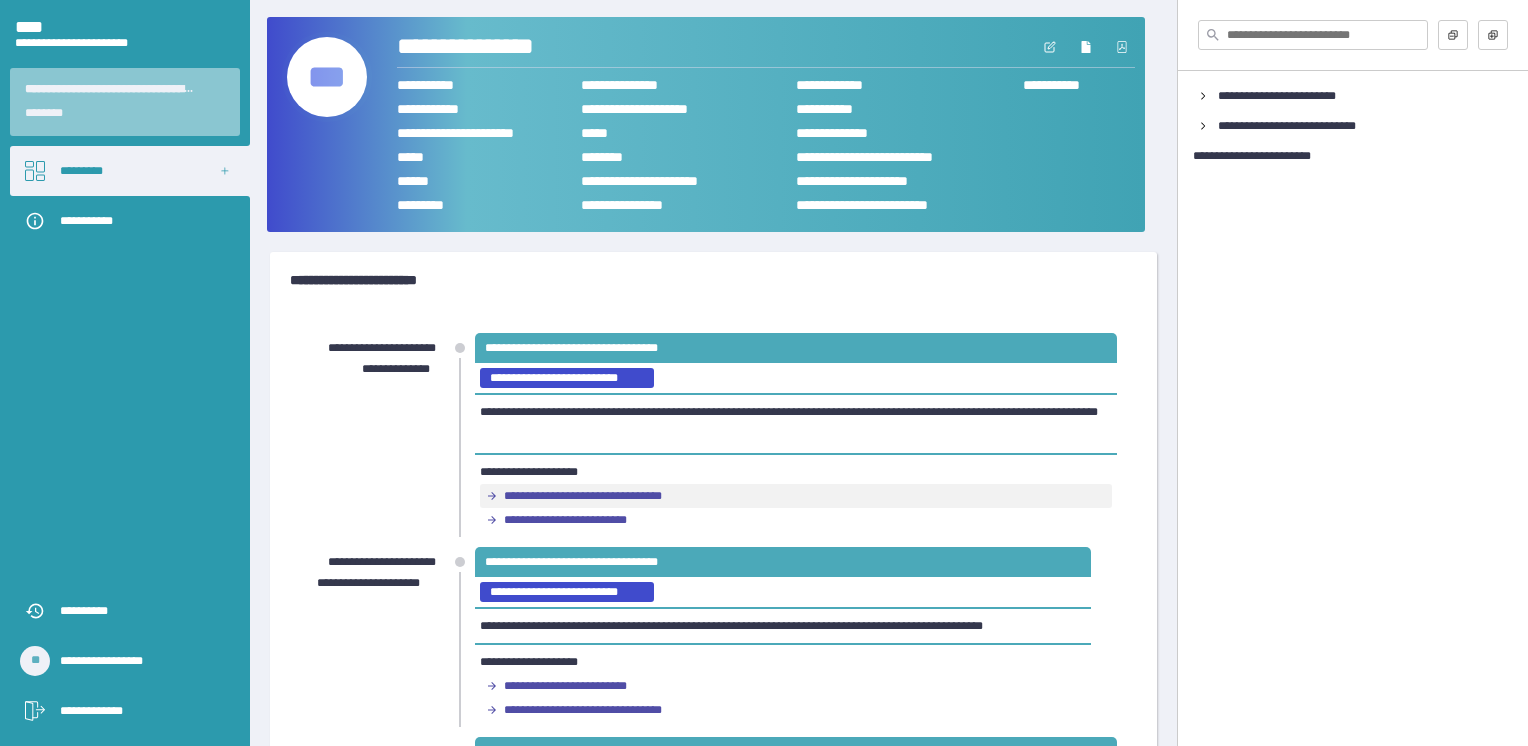 click on "**********" at bounding box center [603, 496] 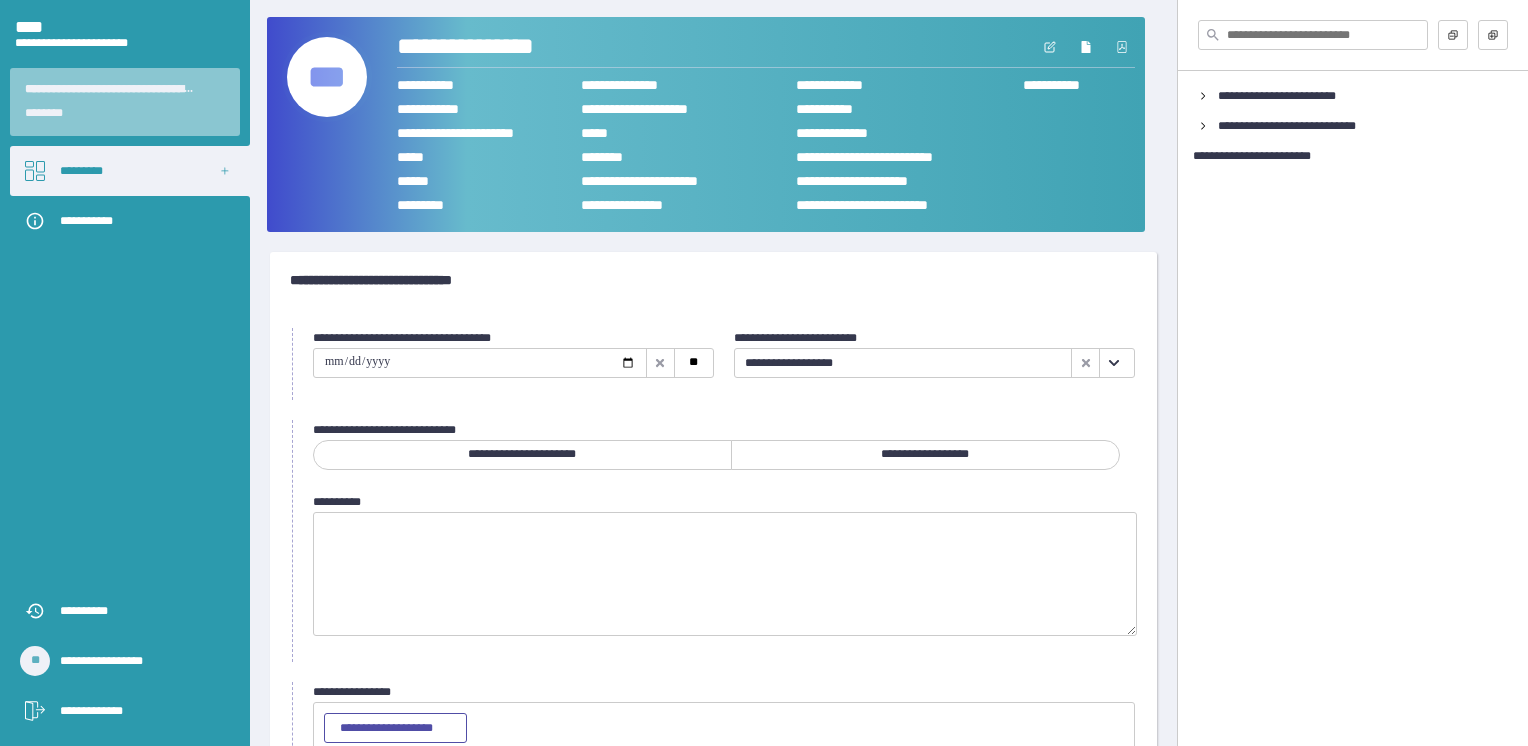 click at bounding box center [480, 363] 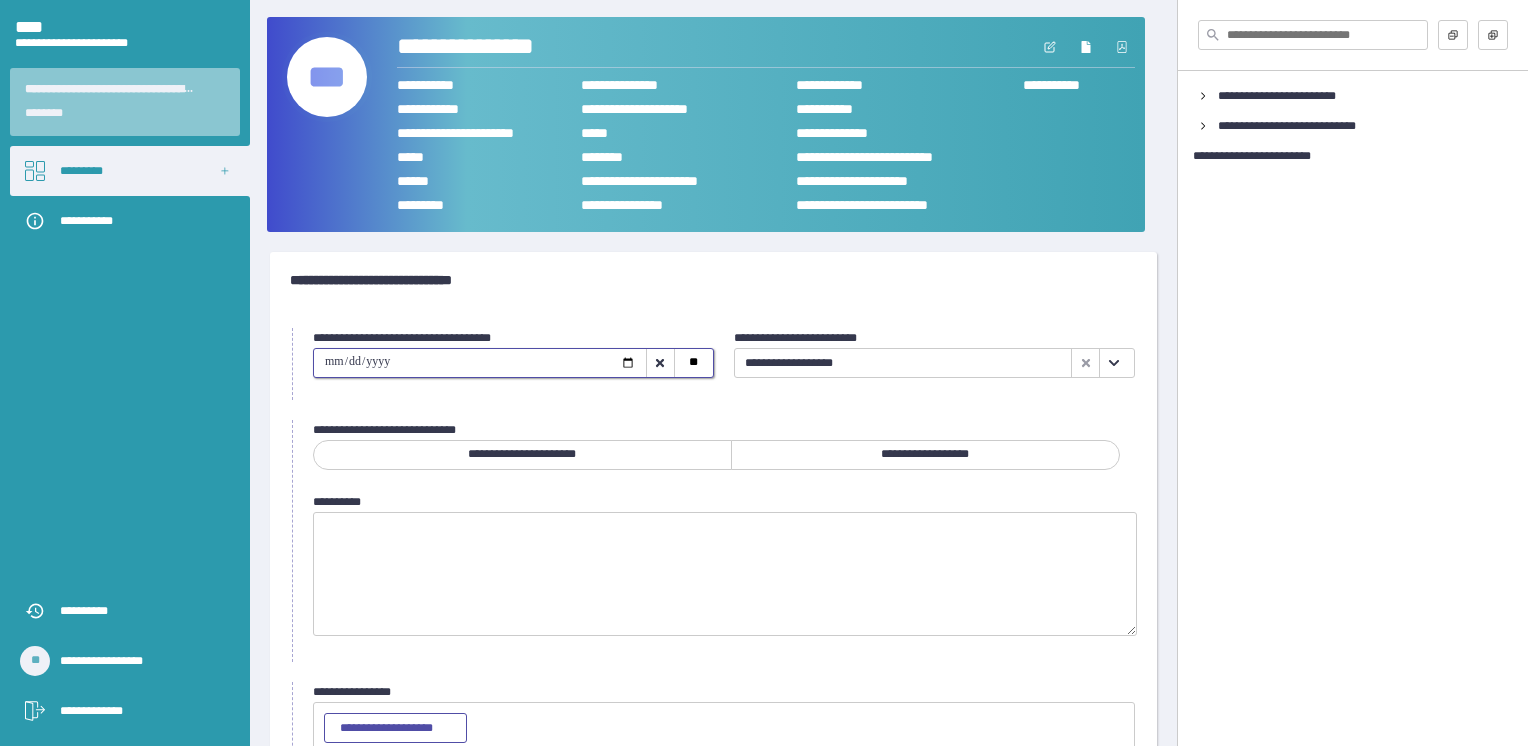 type on "**********" 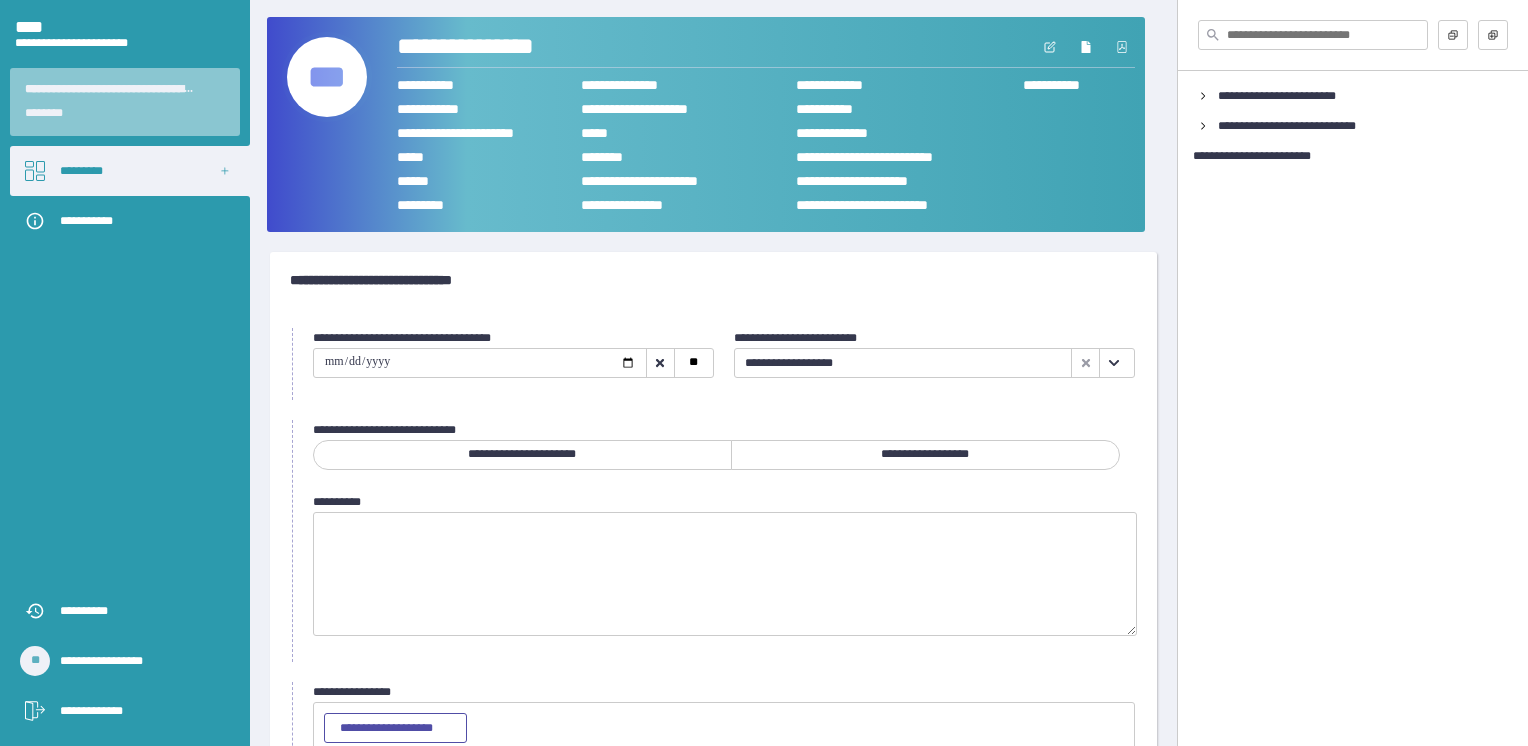 click on "**********" at bounding box center (926, 455) 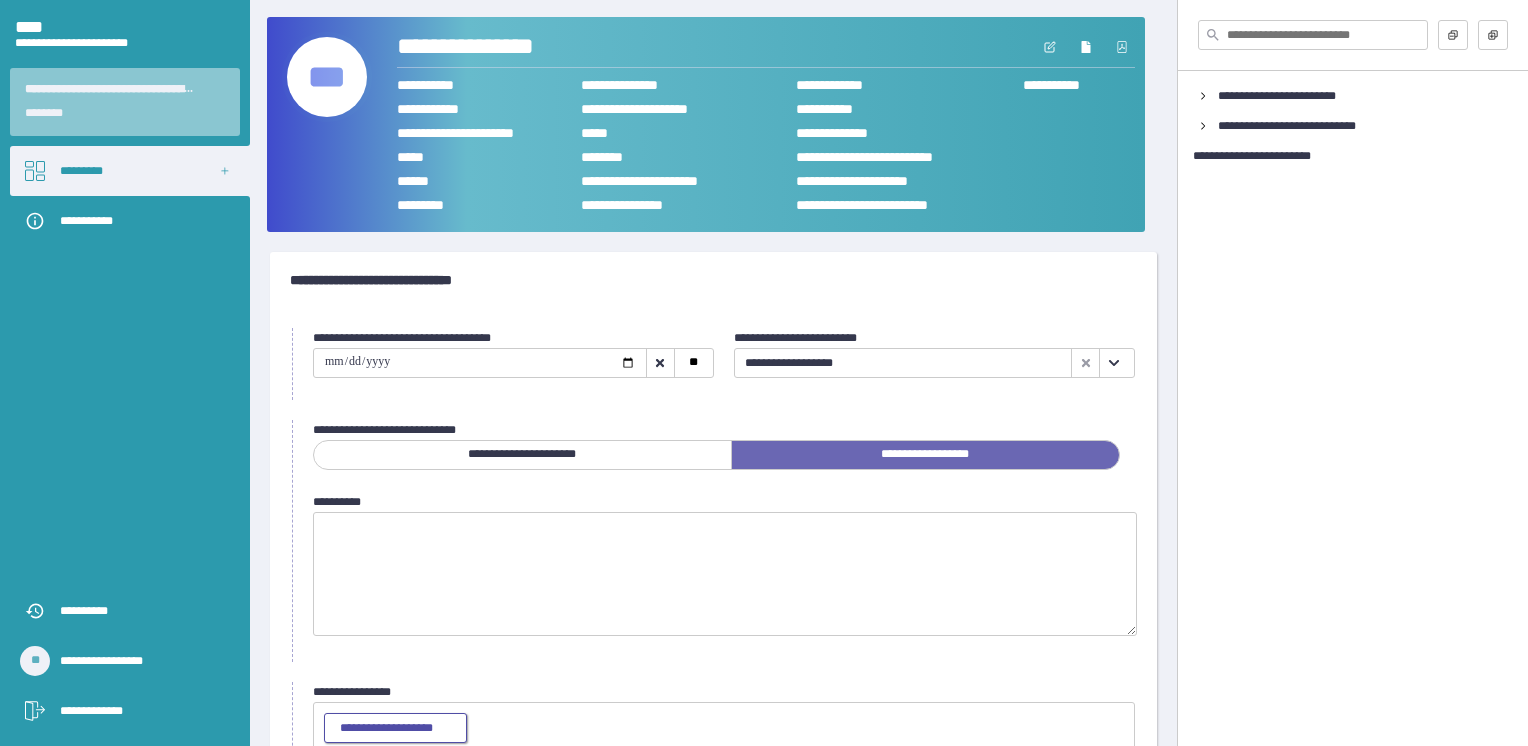 click on "**********" at bounding box center [395, 729] 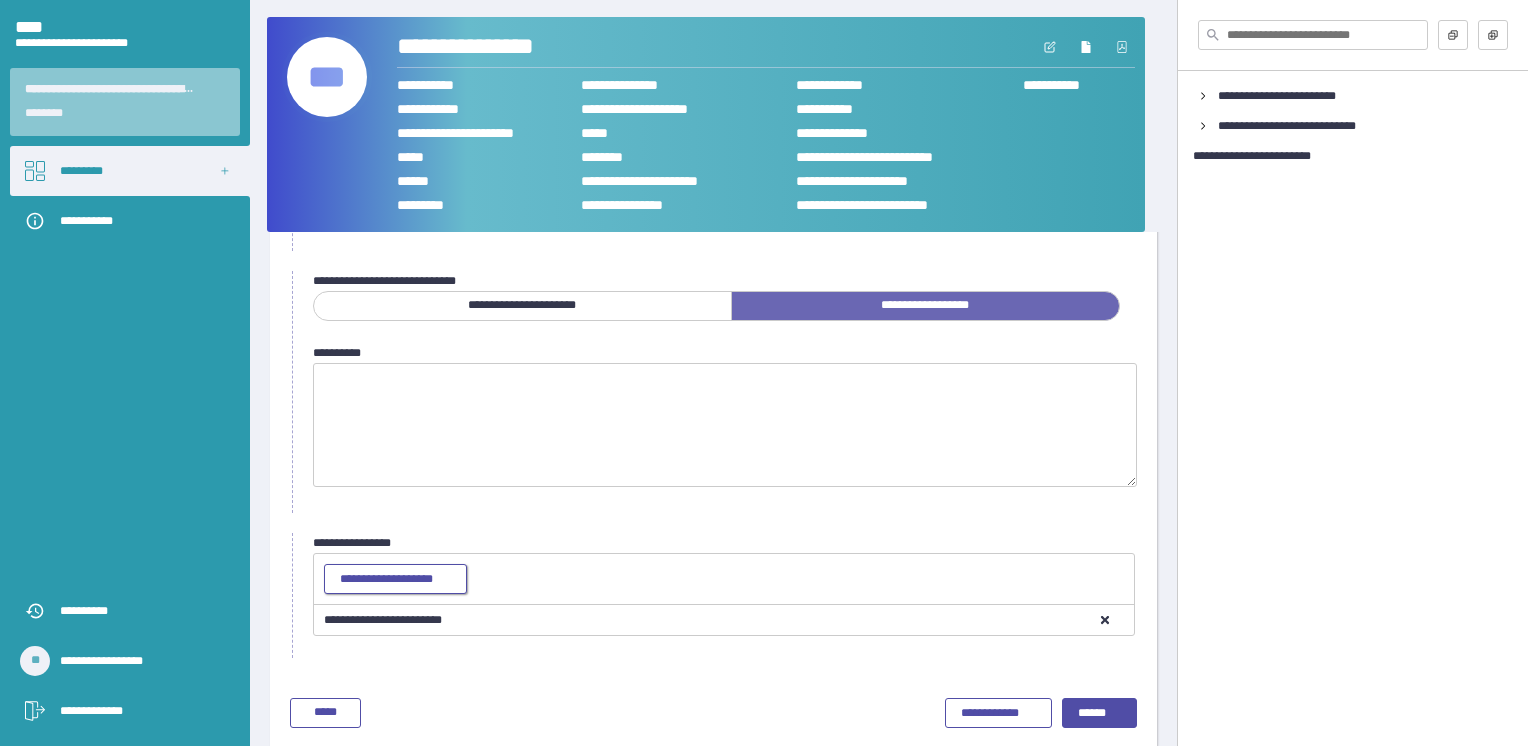 scroll, scrollTop: 167, scrollLeft: 0, axis: vertical 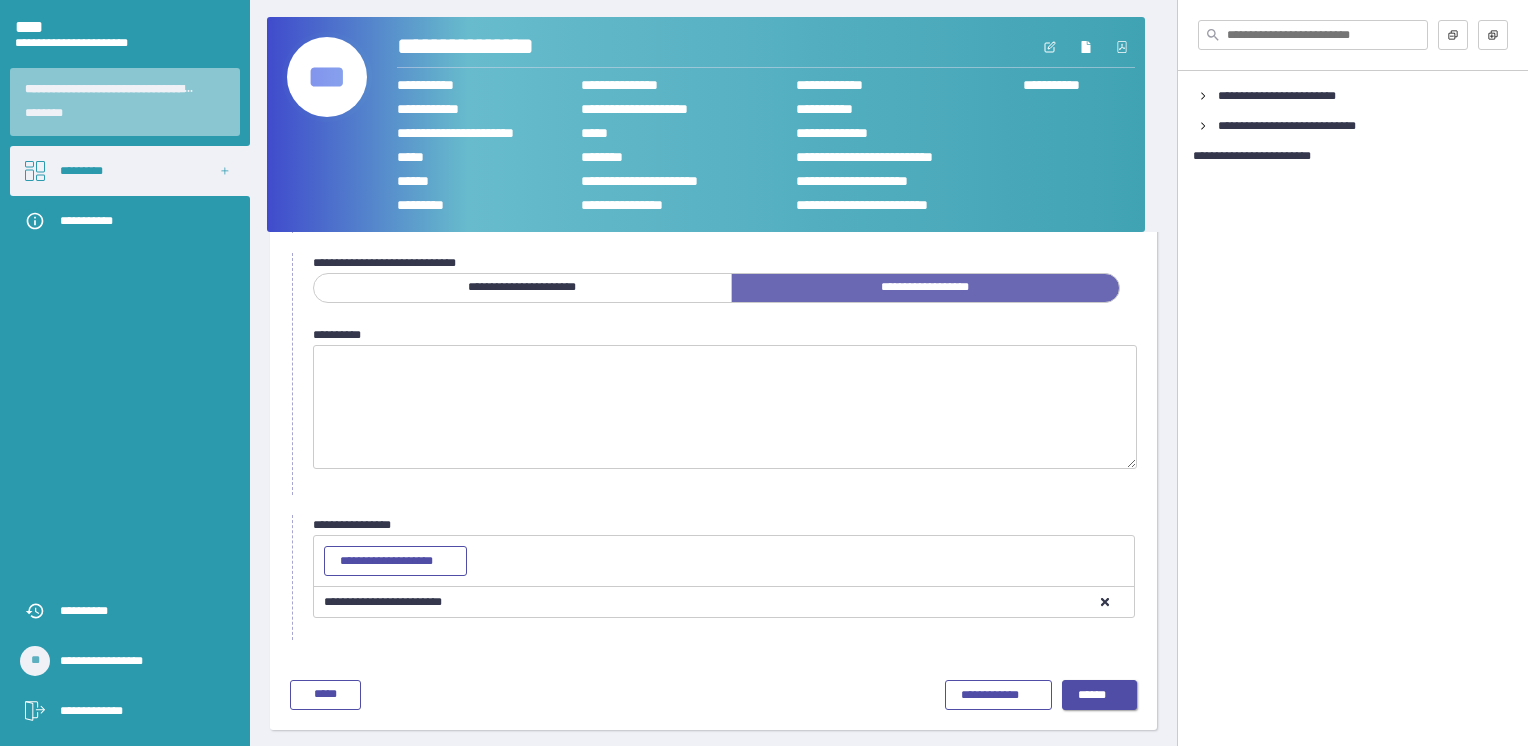 click on "******" at bounding box center (1100, 696) 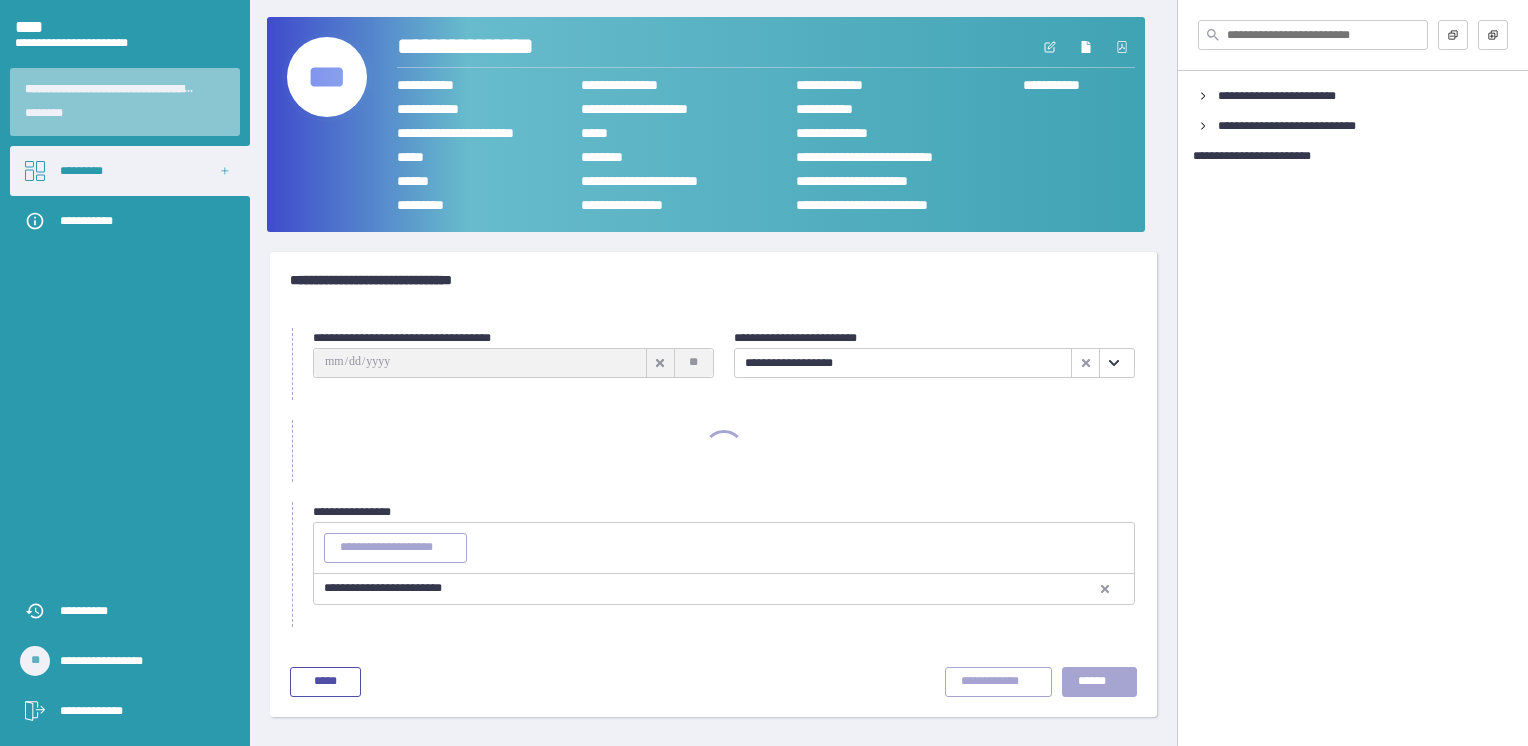 scroll, scrollTop: 0, scrollLeft: 0, axis: both 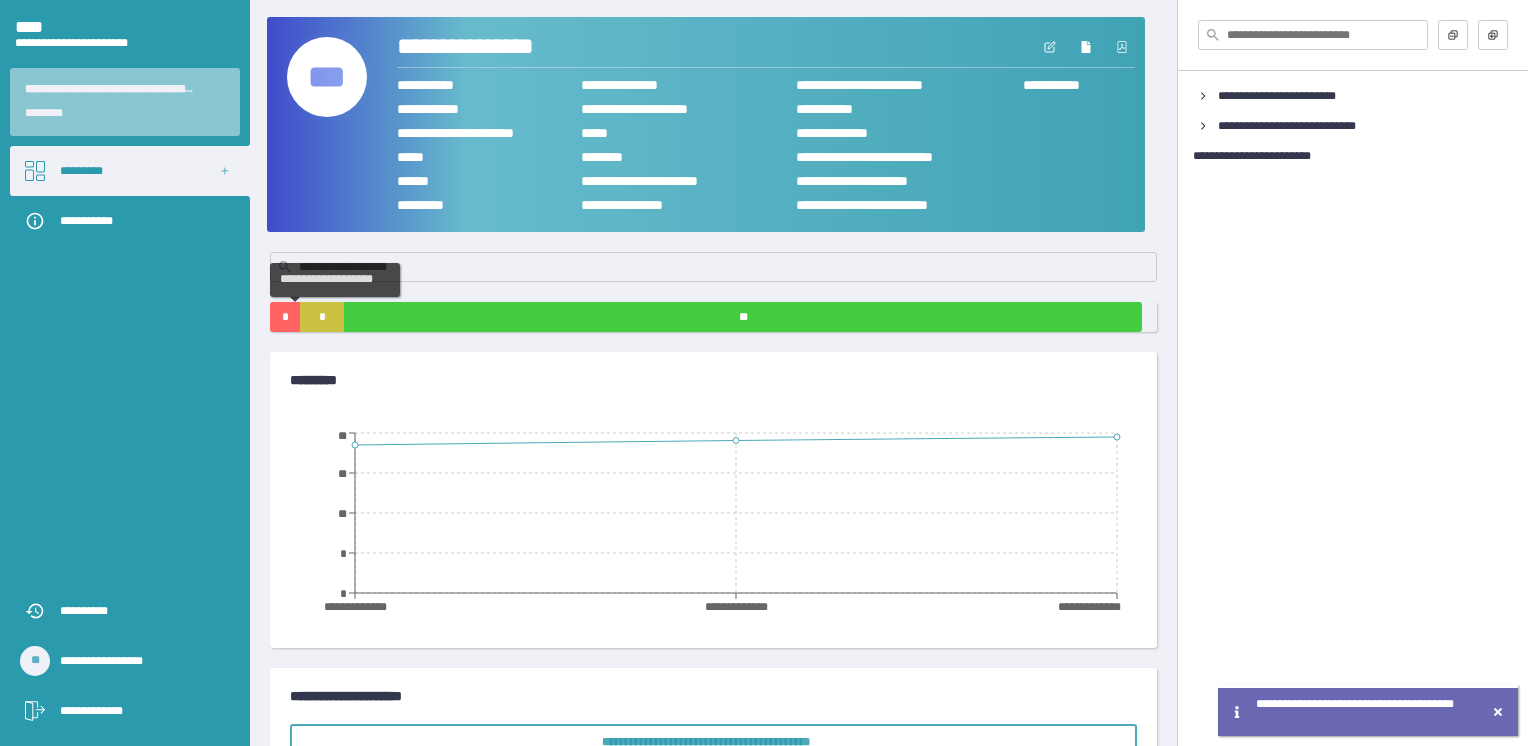 click on "*" at bounding box center (285, 317) 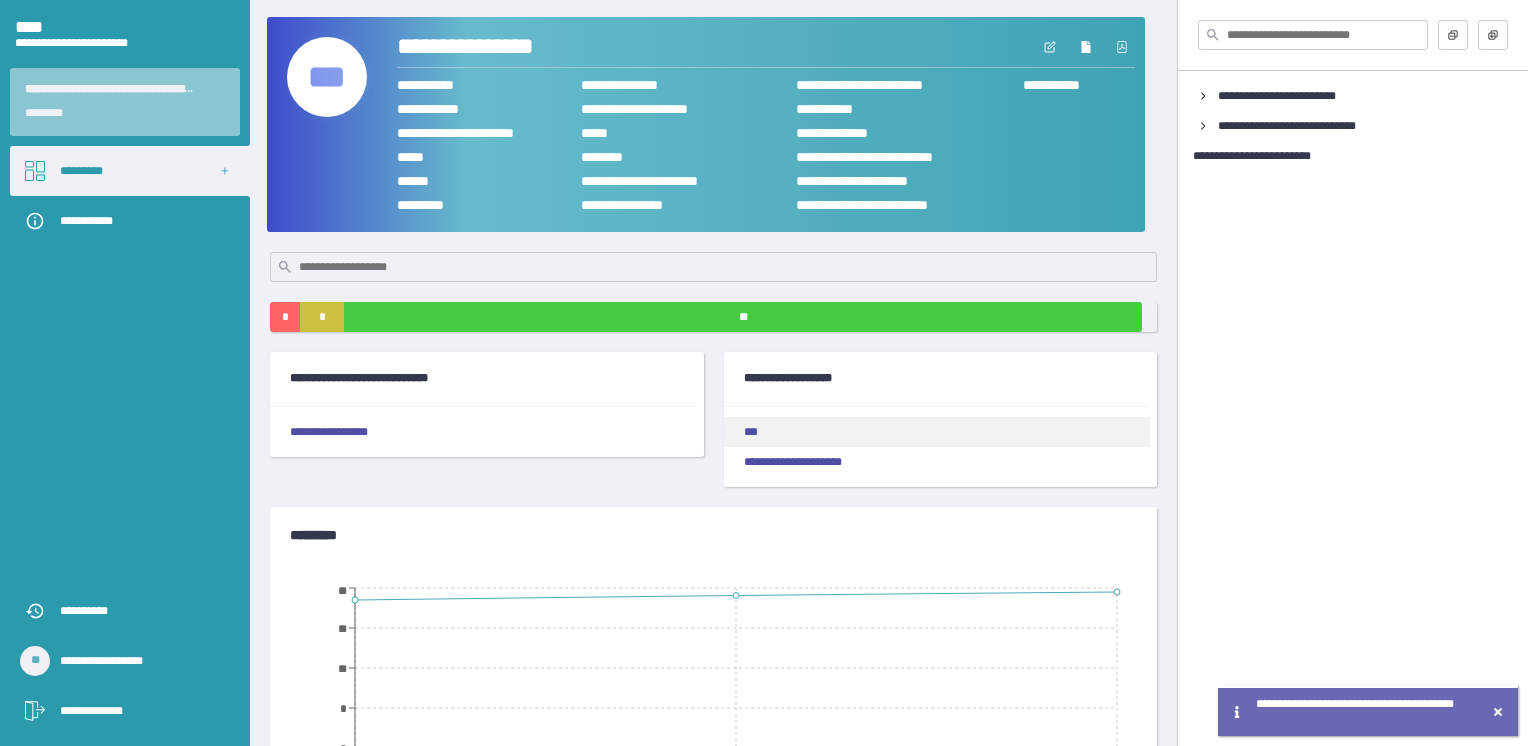 click on "***" at bounding box center [937, 432] 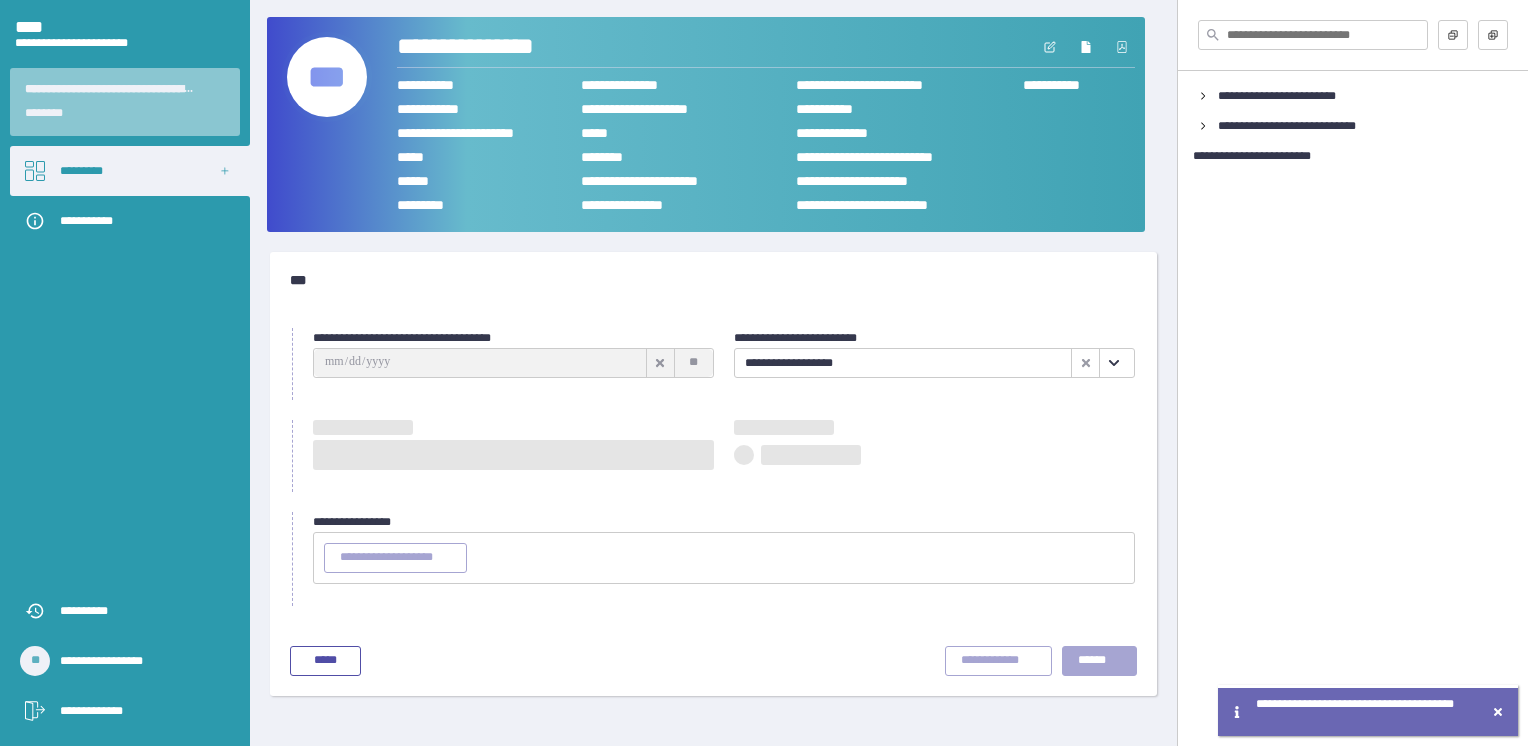 click at bounding box center (784, 427) 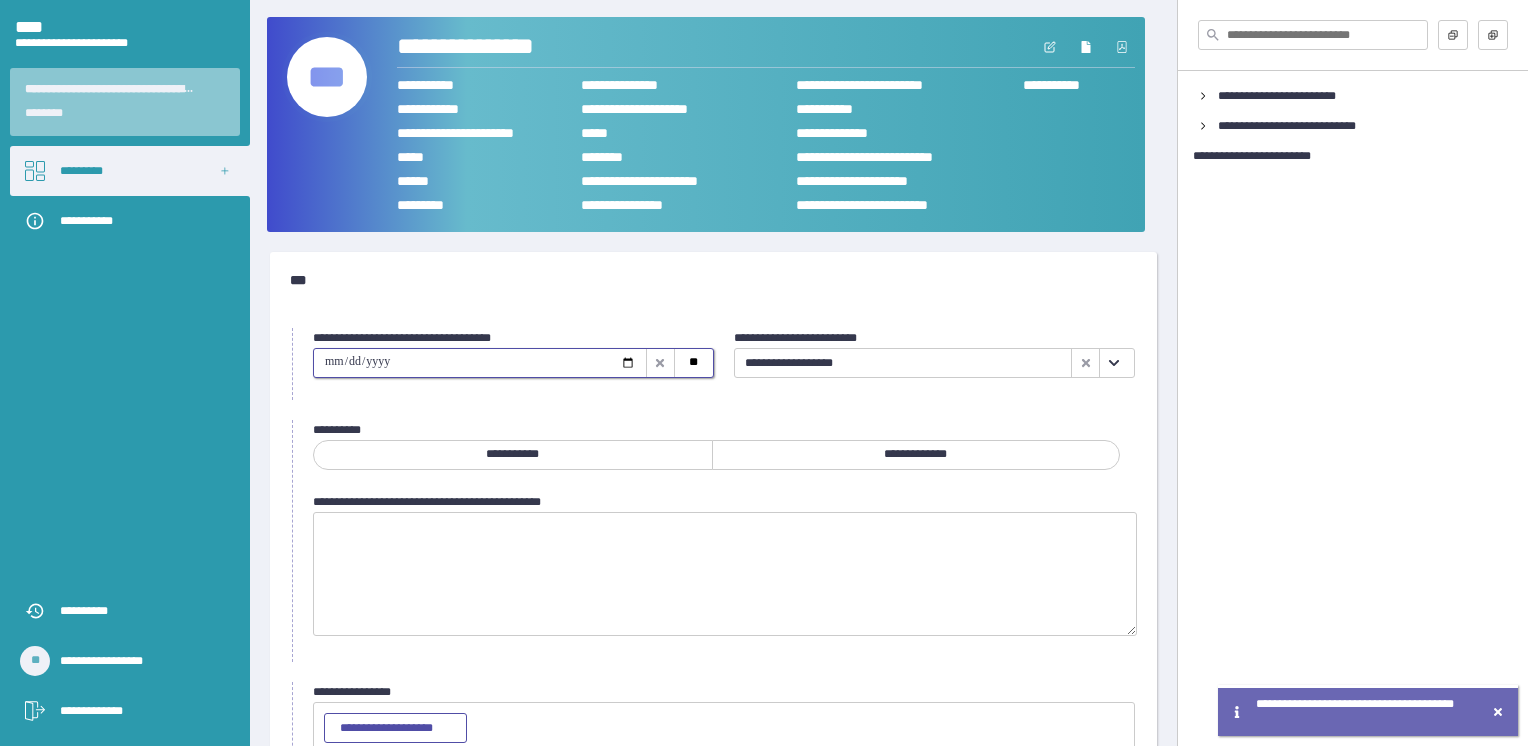 click at bounding box center (480, 363) 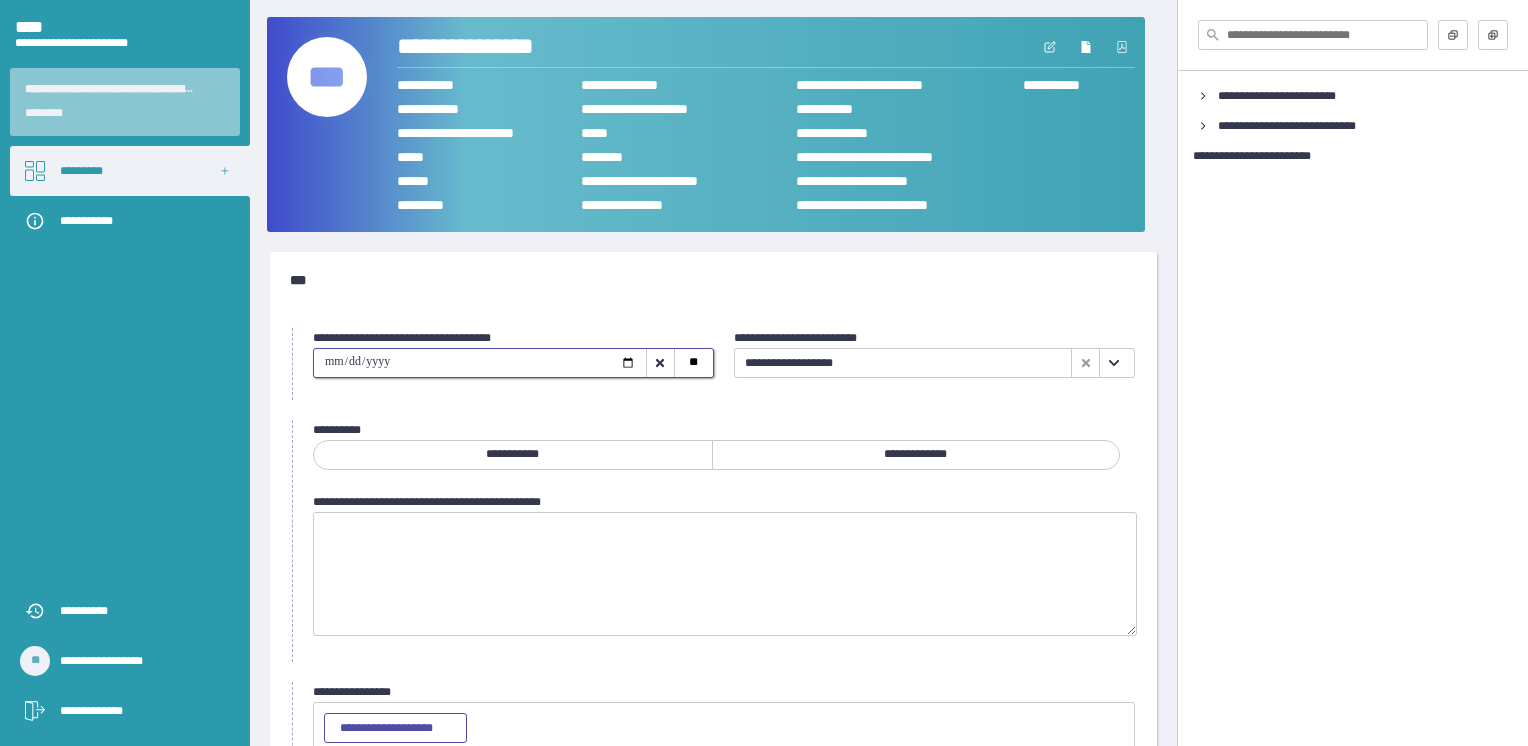 type on "**********" 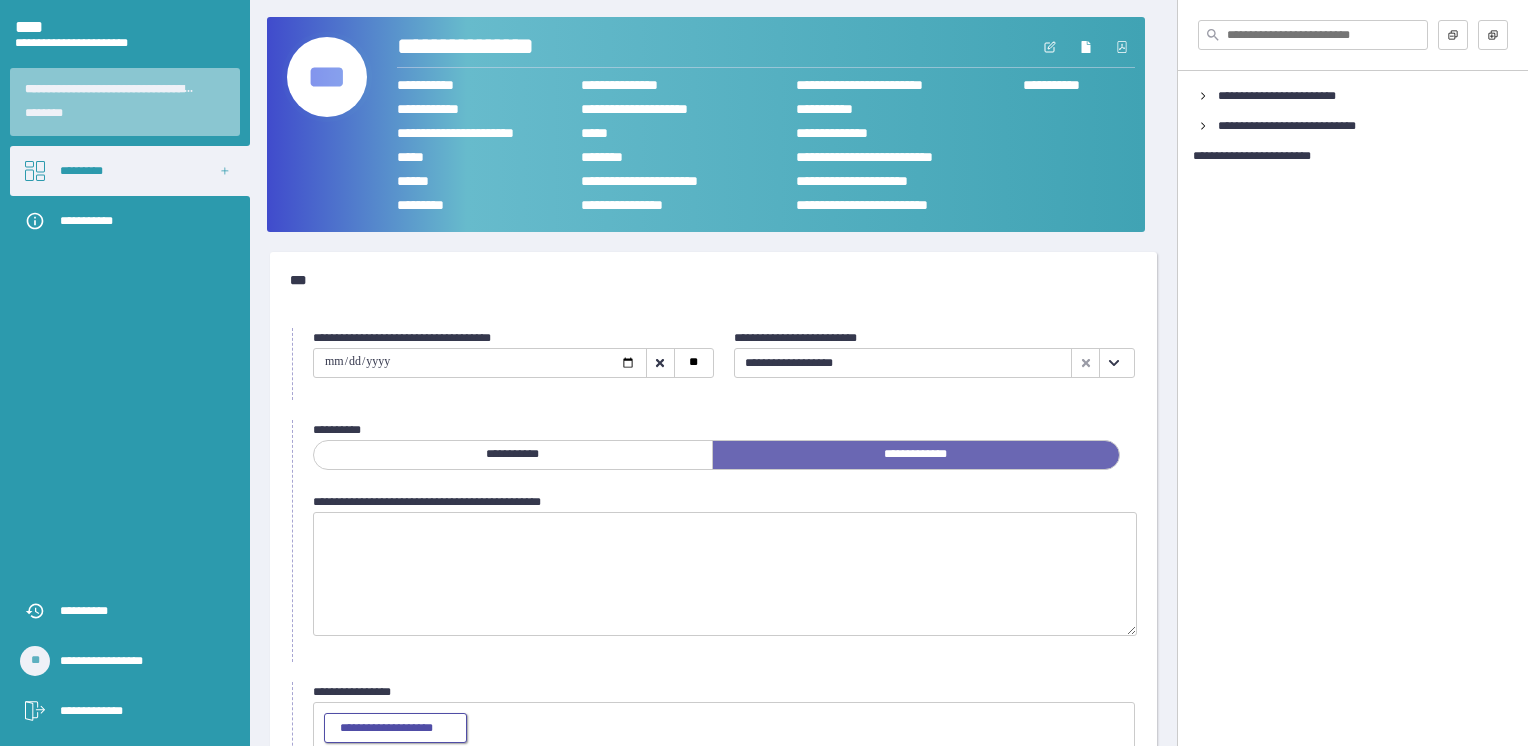 click on "**********" at bounding box center (395, 729) 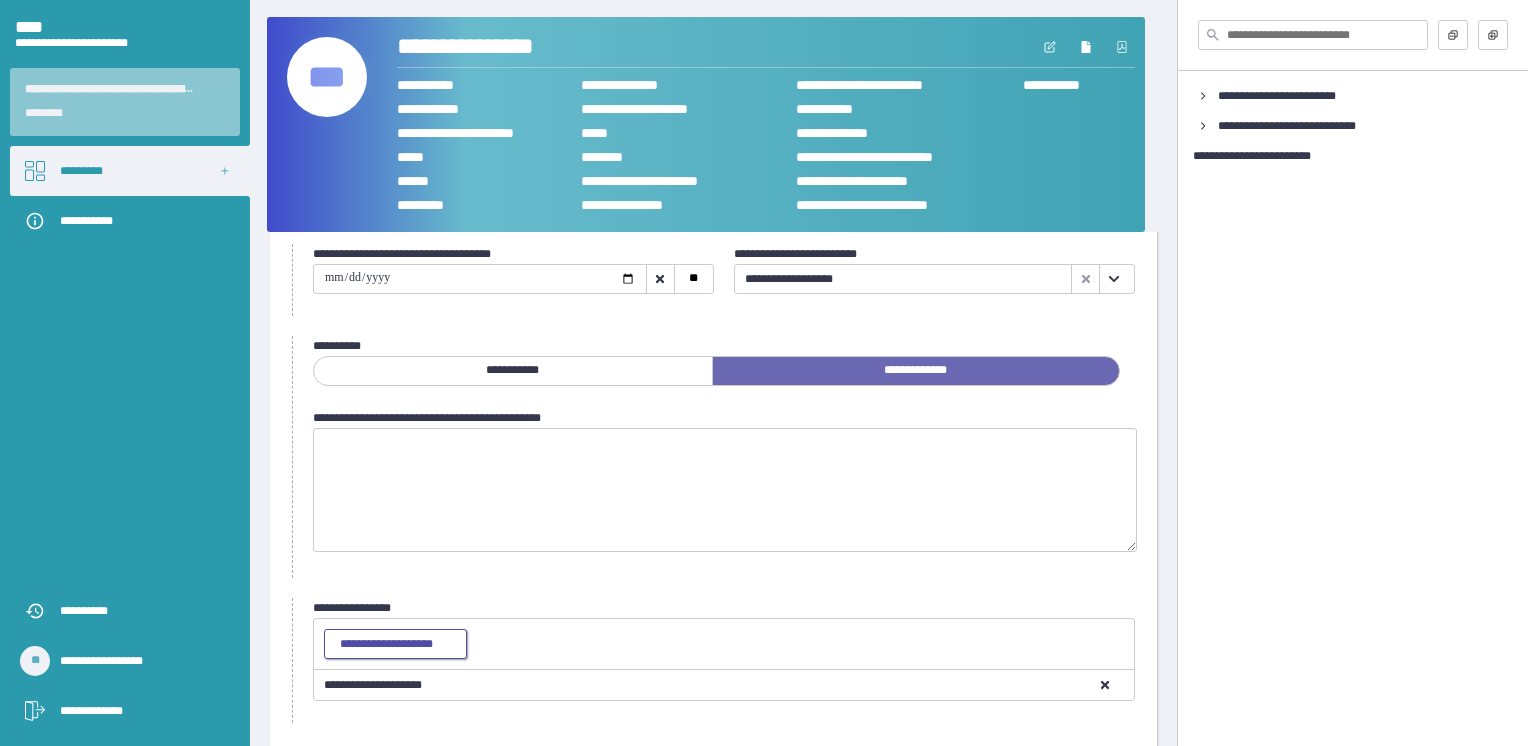 scroll, scrollTop: 167, scrollLeft: 0, axis: vertical 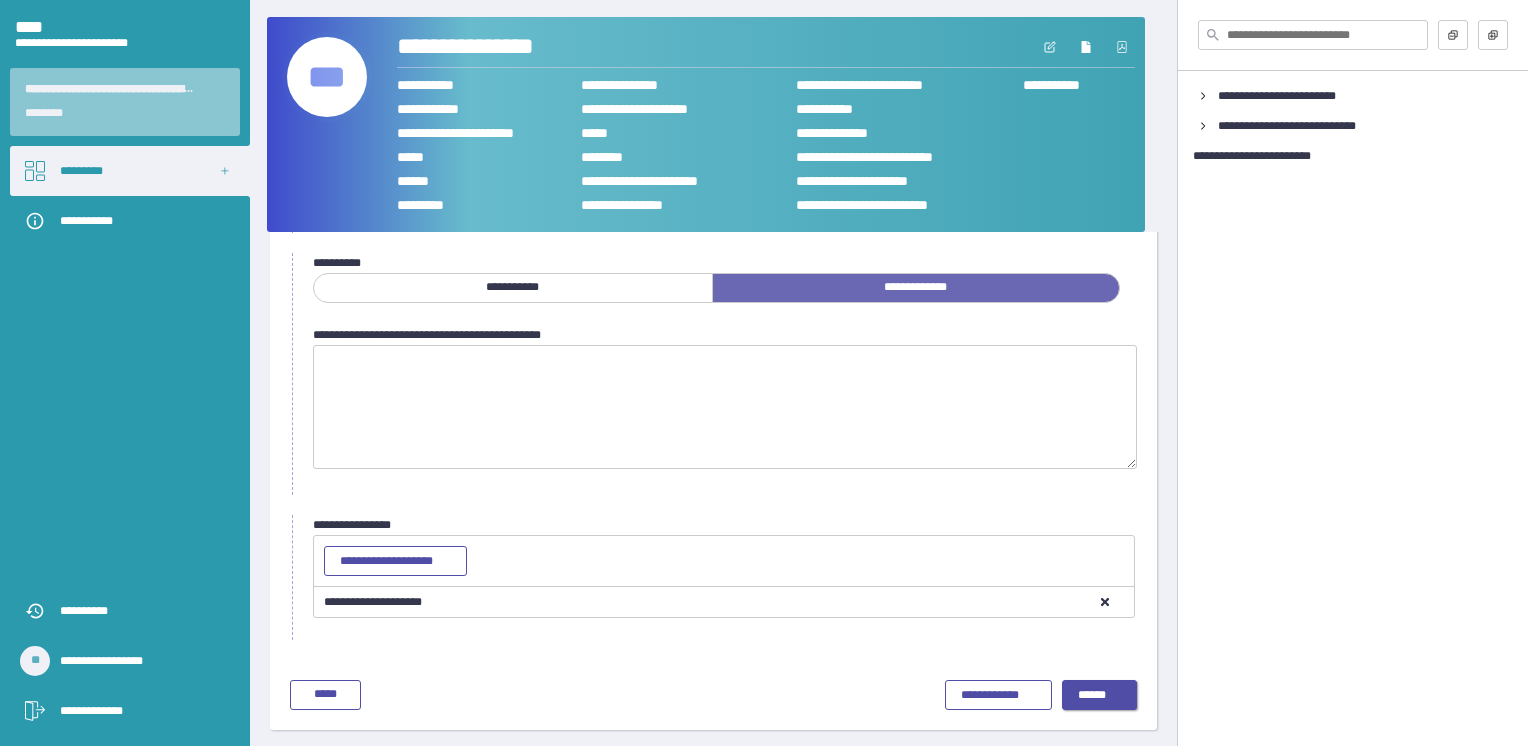 click on "******" at bounding box center (1100, 696) 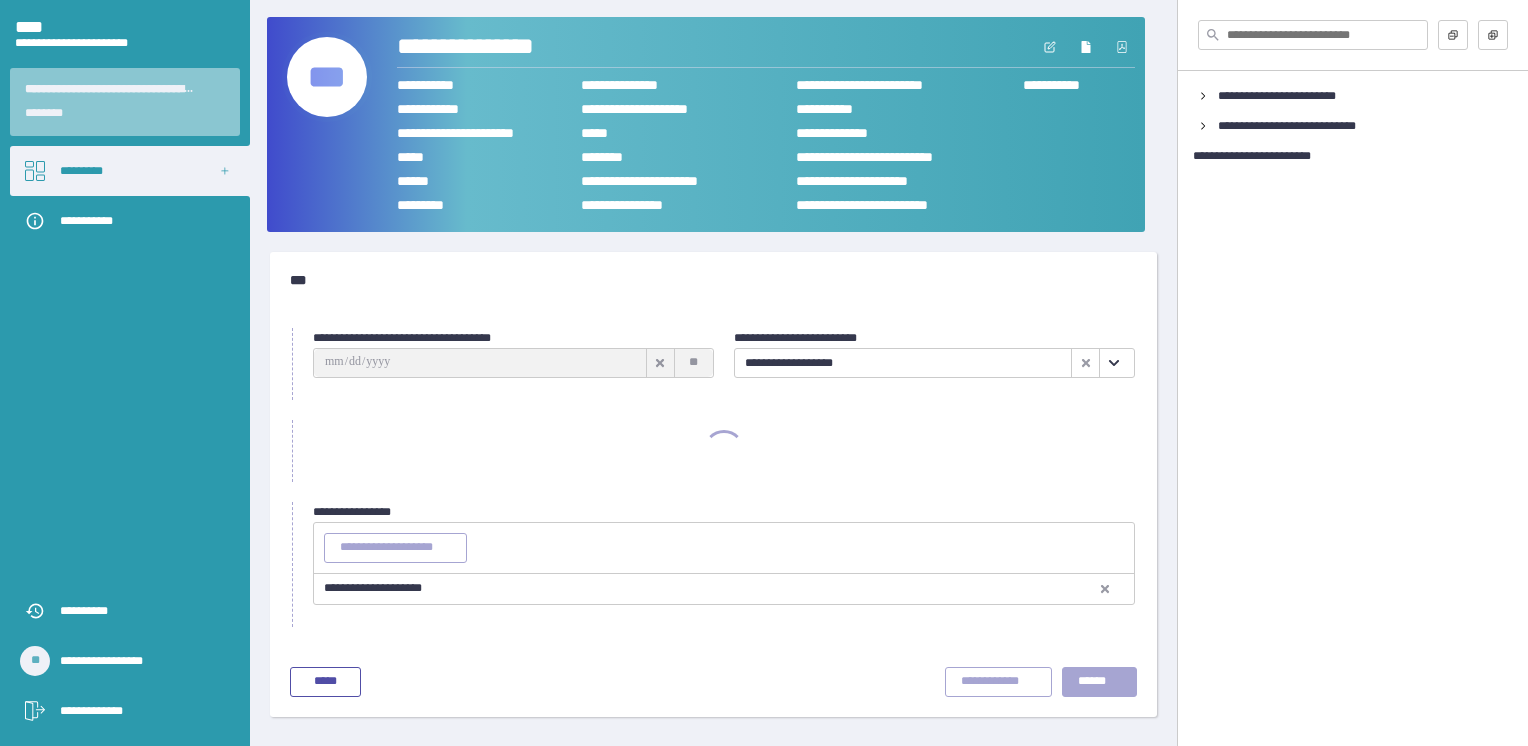 scroll, scrollTop: 0, scrollLeft: 0, axis: both 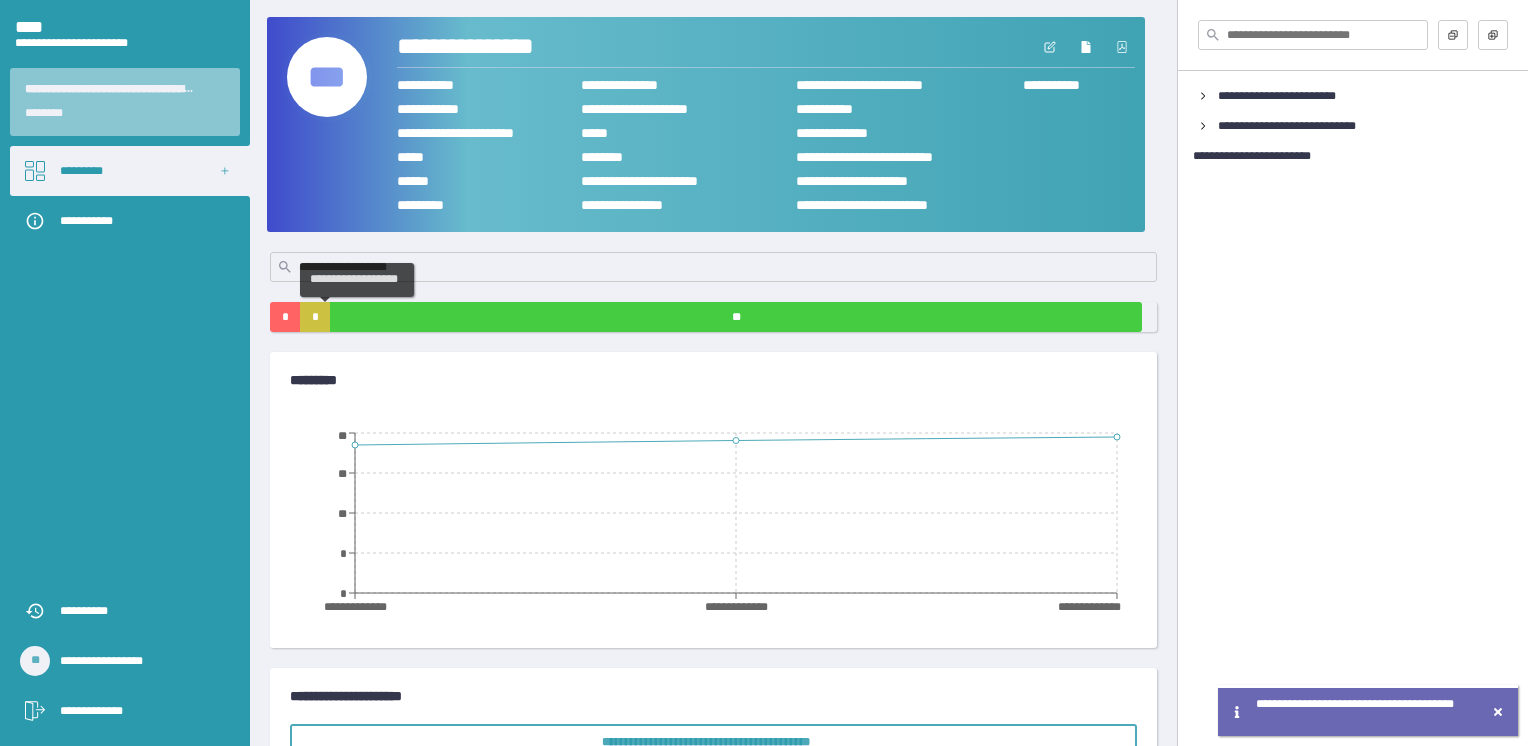 click on "*" at bounding box center (315, 317) 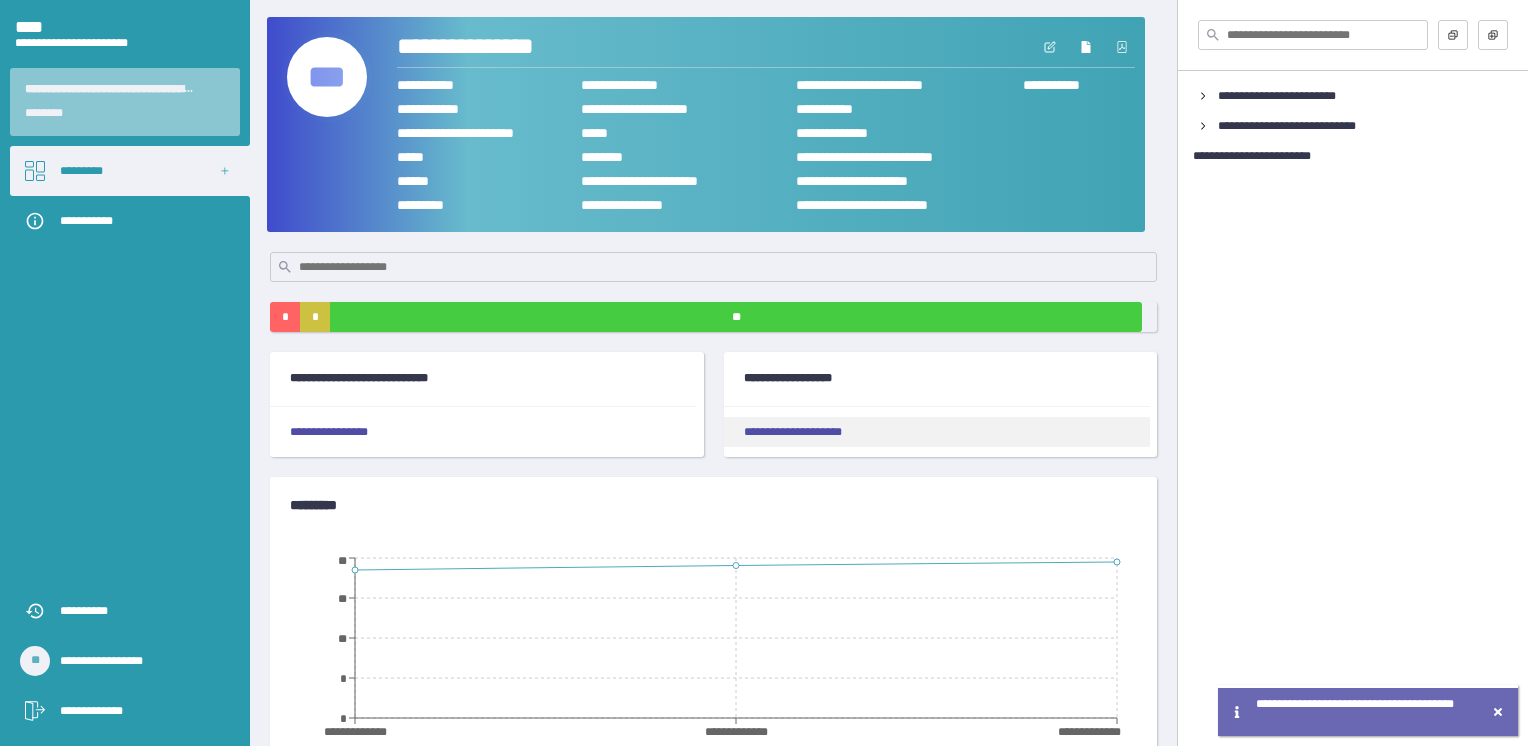 click on "**********" at bounding box center (937, 432) 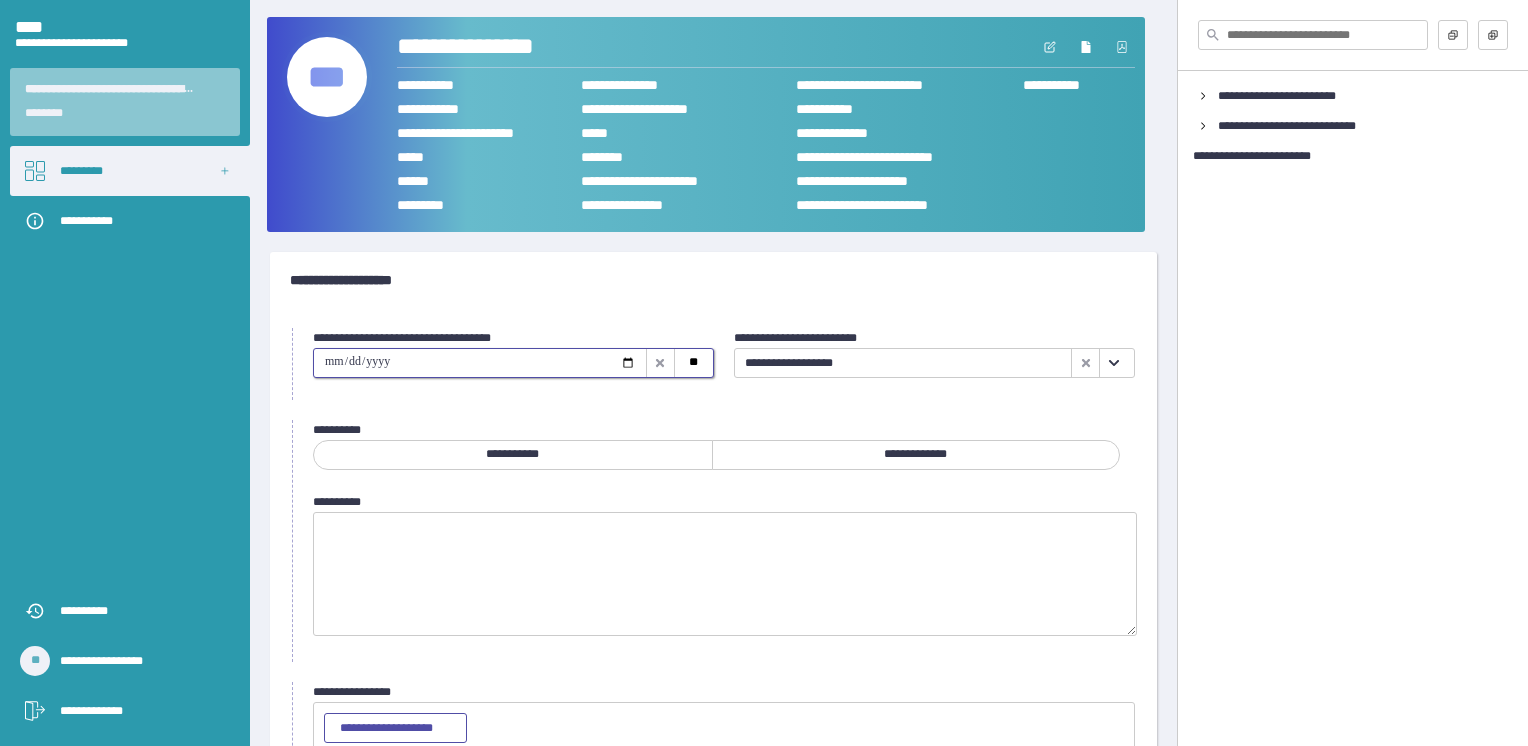 click at bounding box center (480, 363) 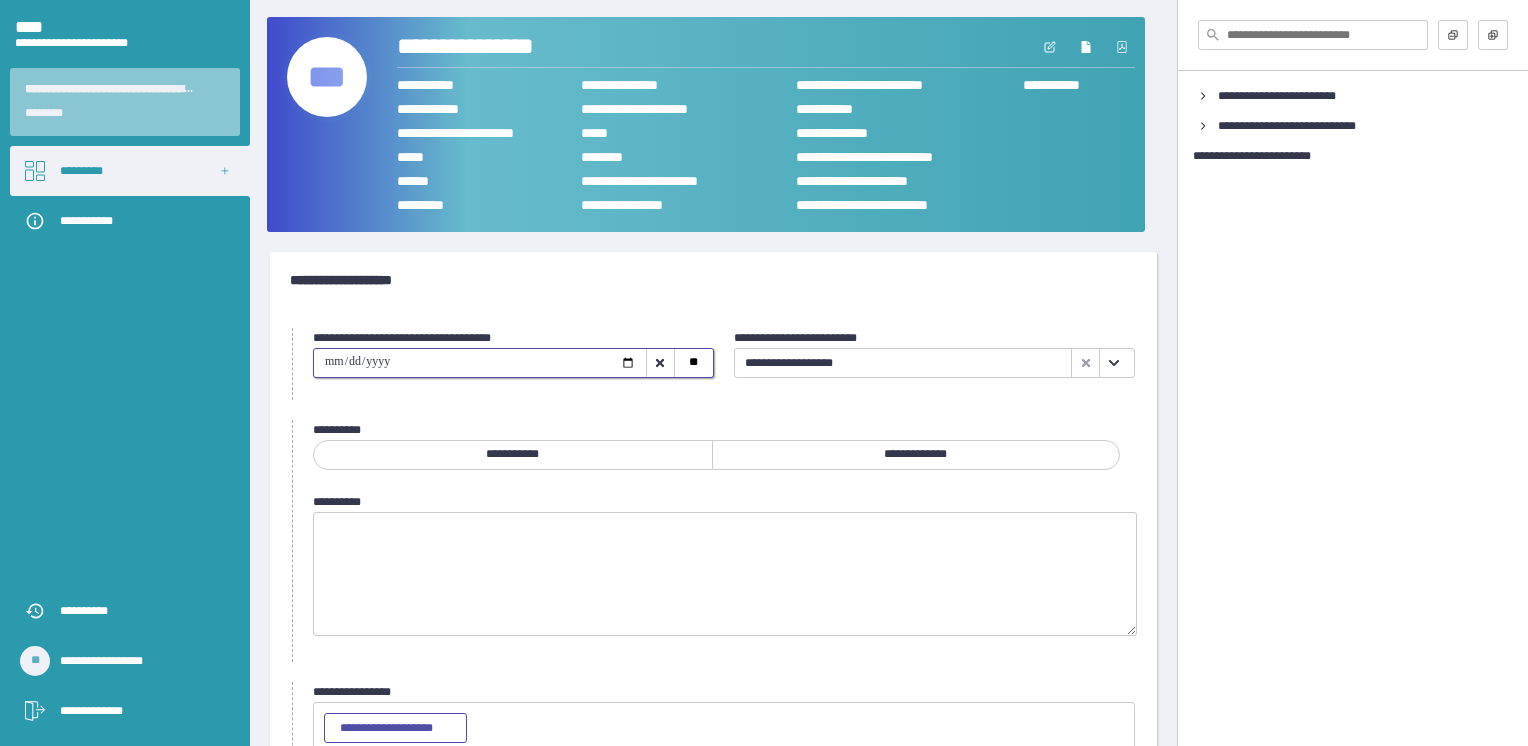 type on "**********" 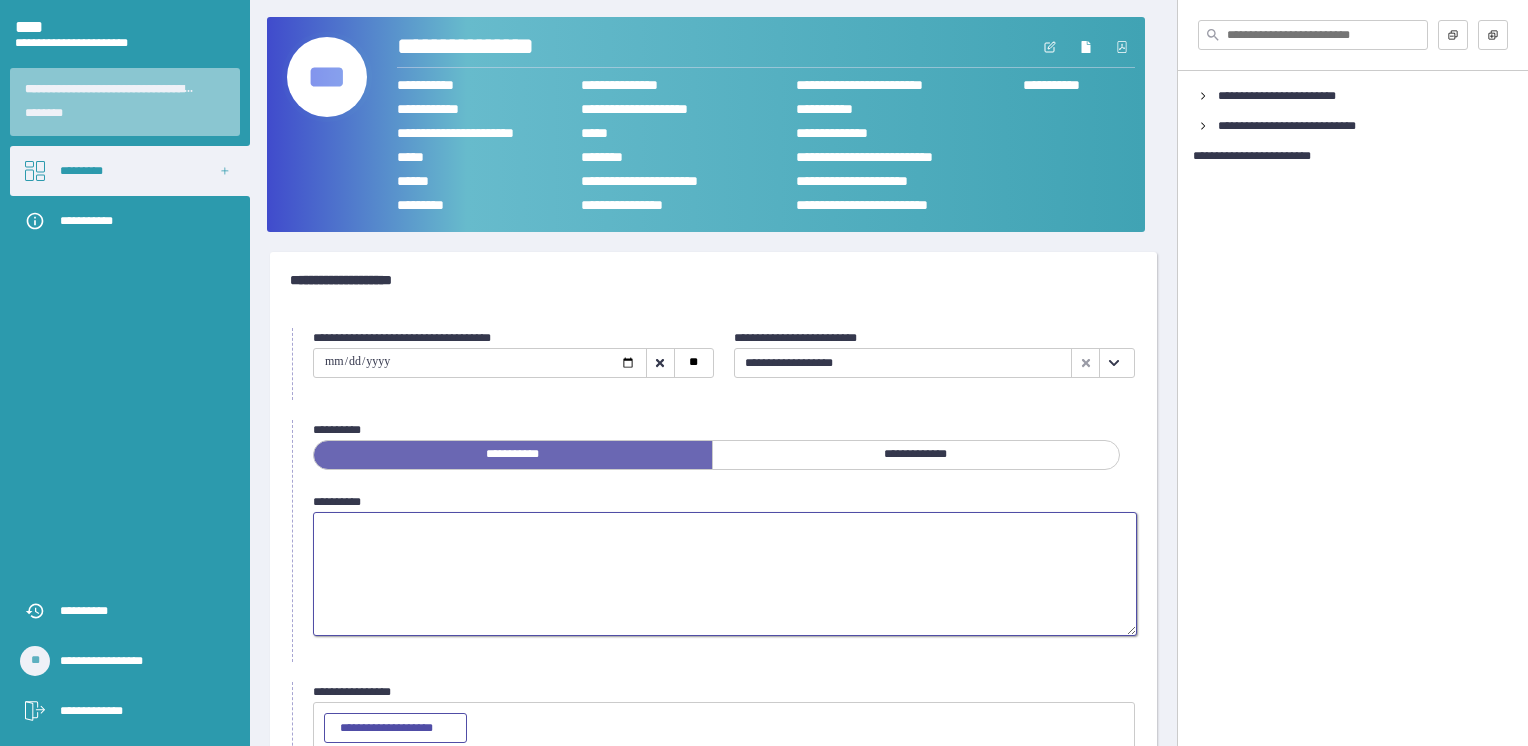 click at bounding box center (725, 574) 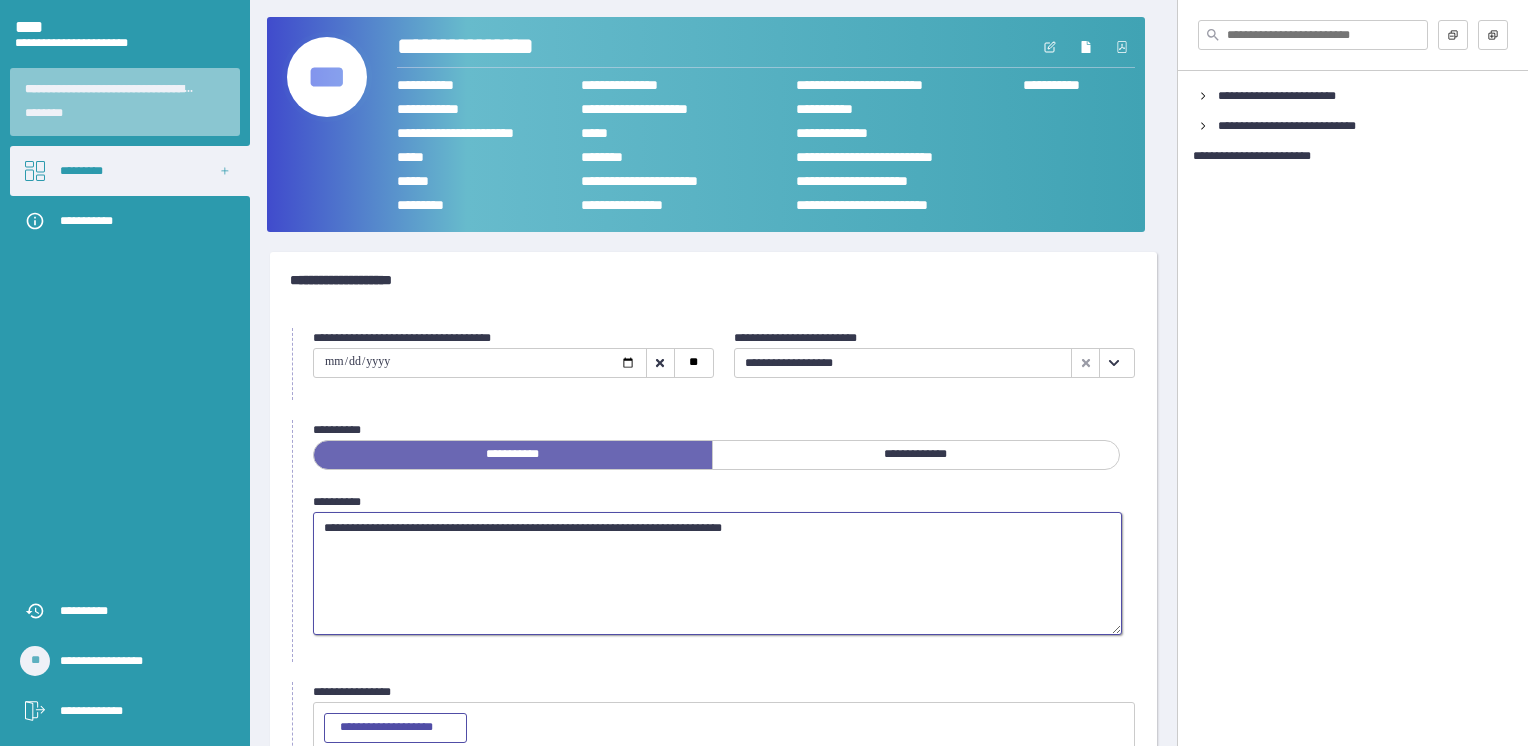scroll, scrollTop: 100, scrollLeft: 0, axis: vertical 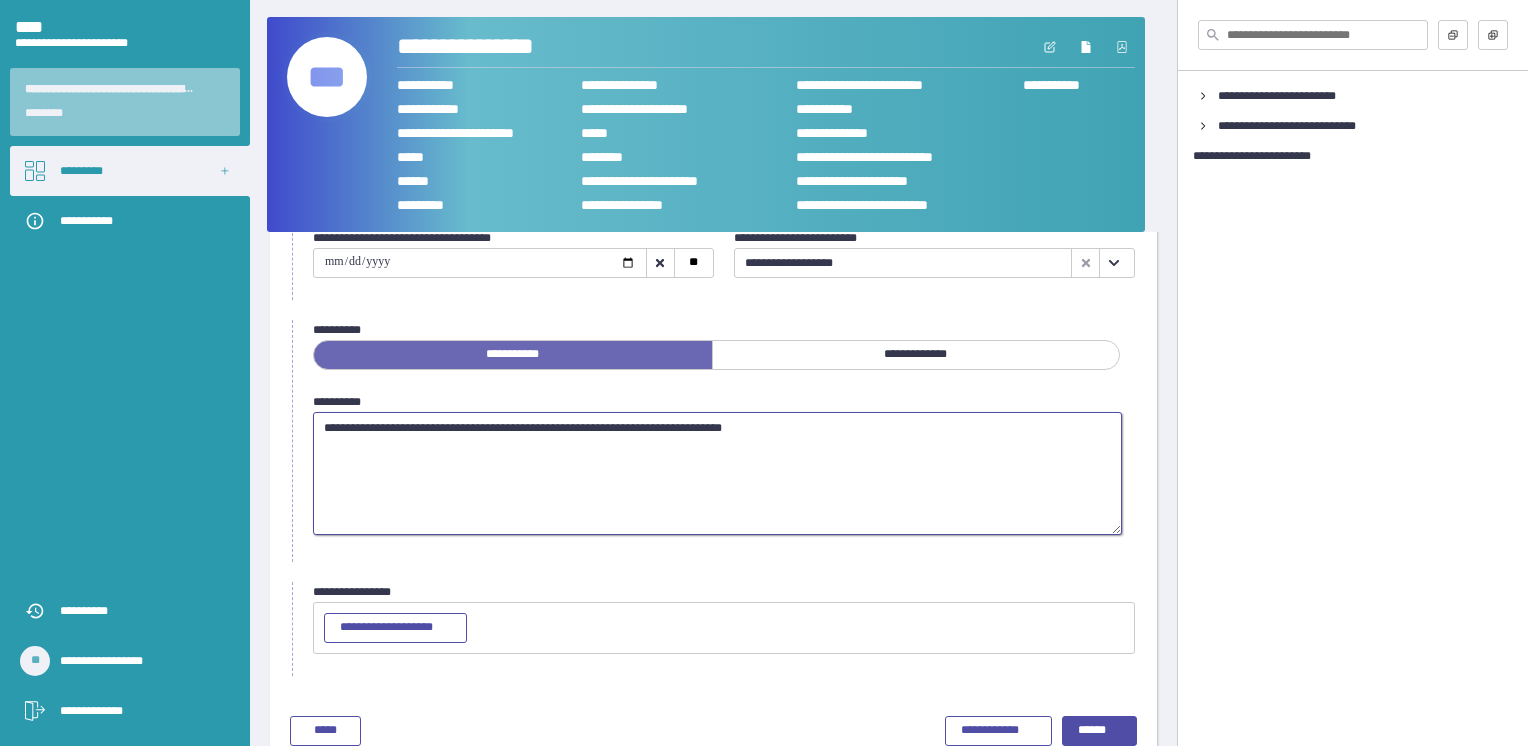 type on "**********" 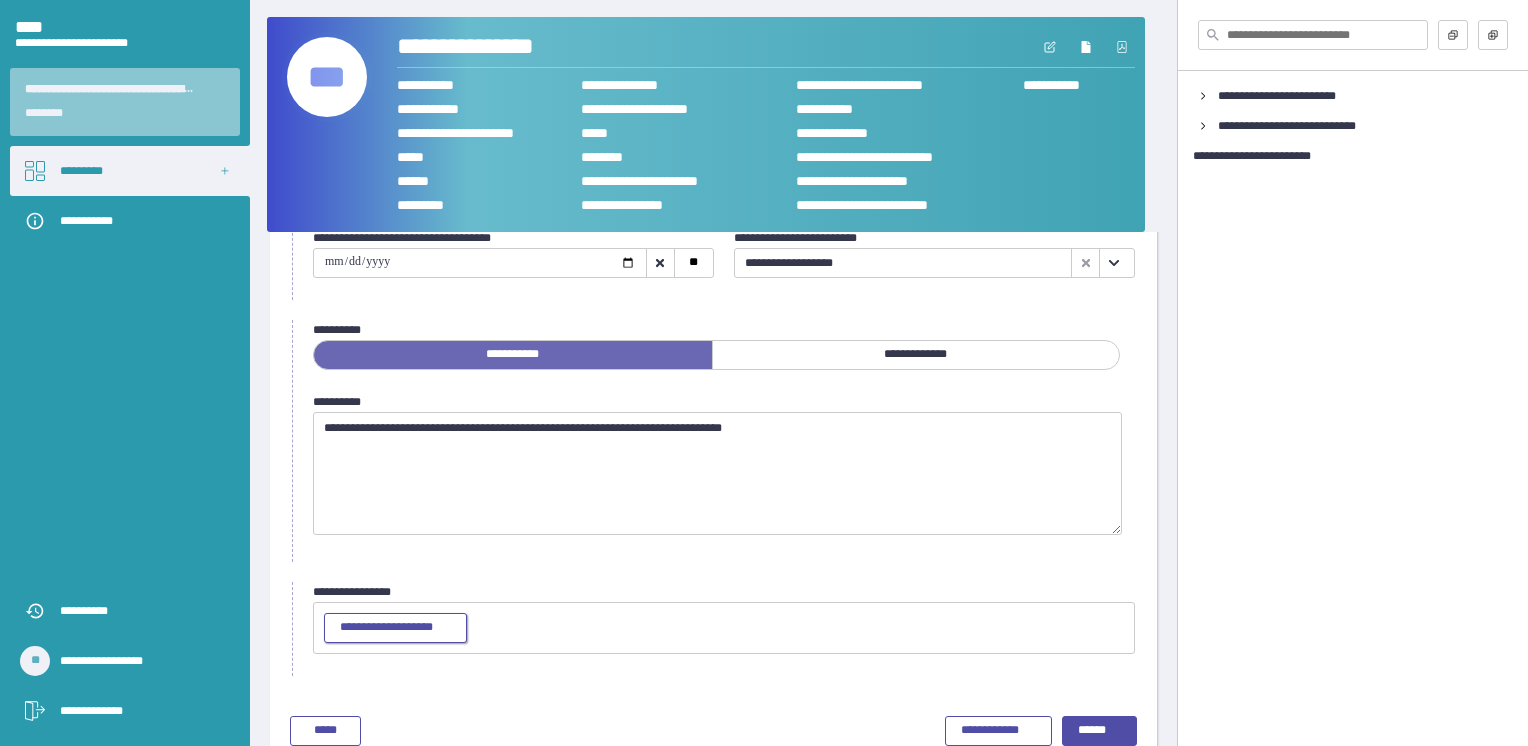 click on "**********" at bounding box center (395, 628) 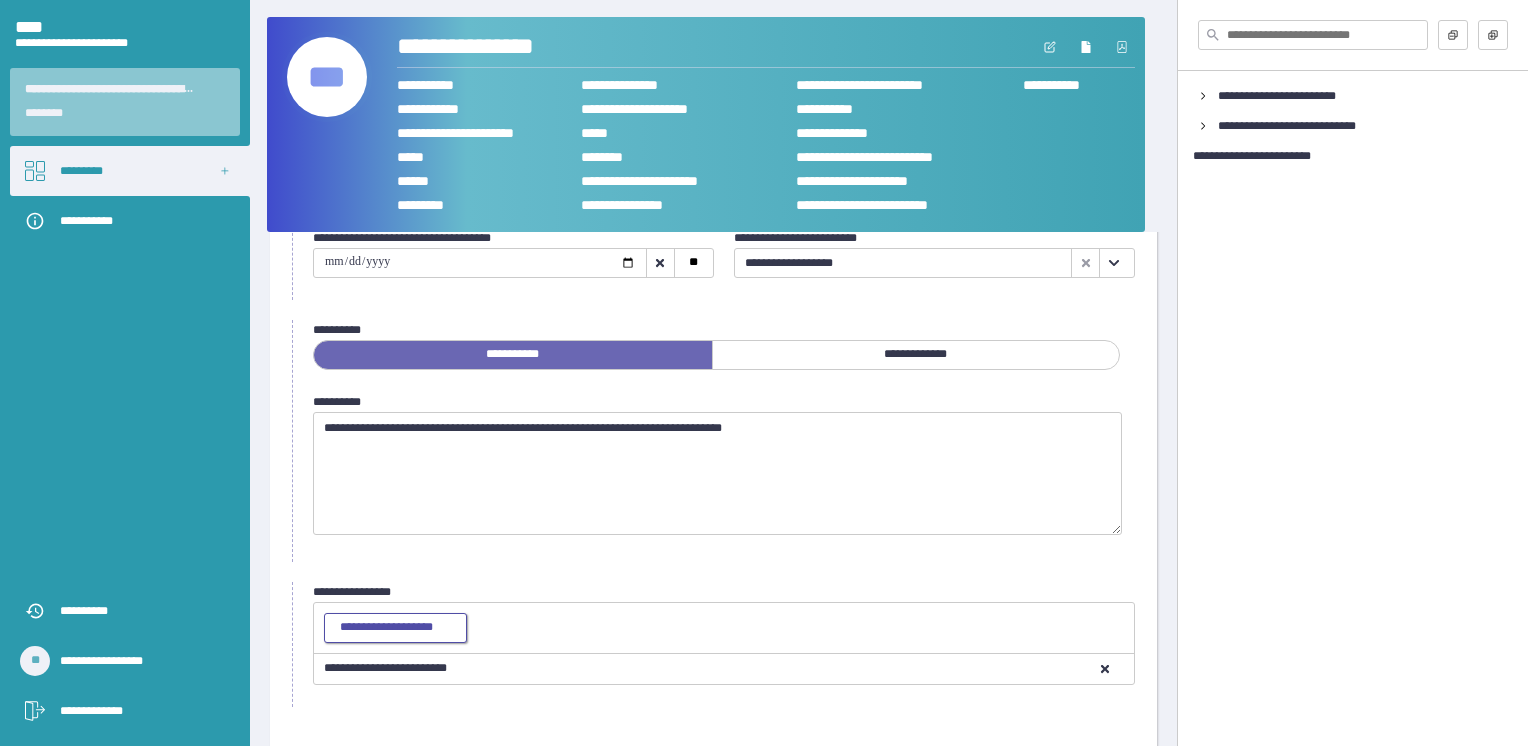 scroll, scrollTop: 167, scrollLeft: 0, axis: vertical 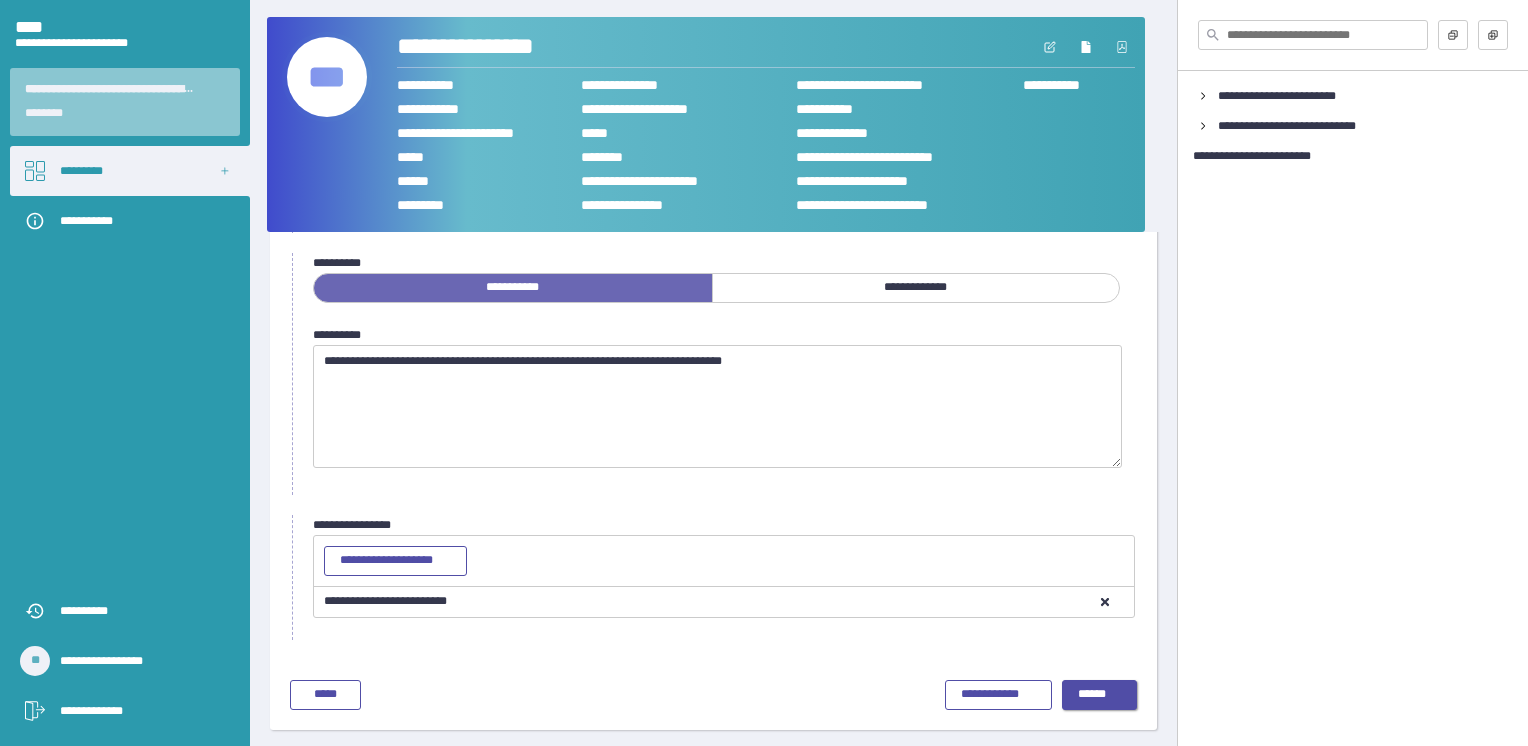 click on "******" at bounding box center [1100, 695] 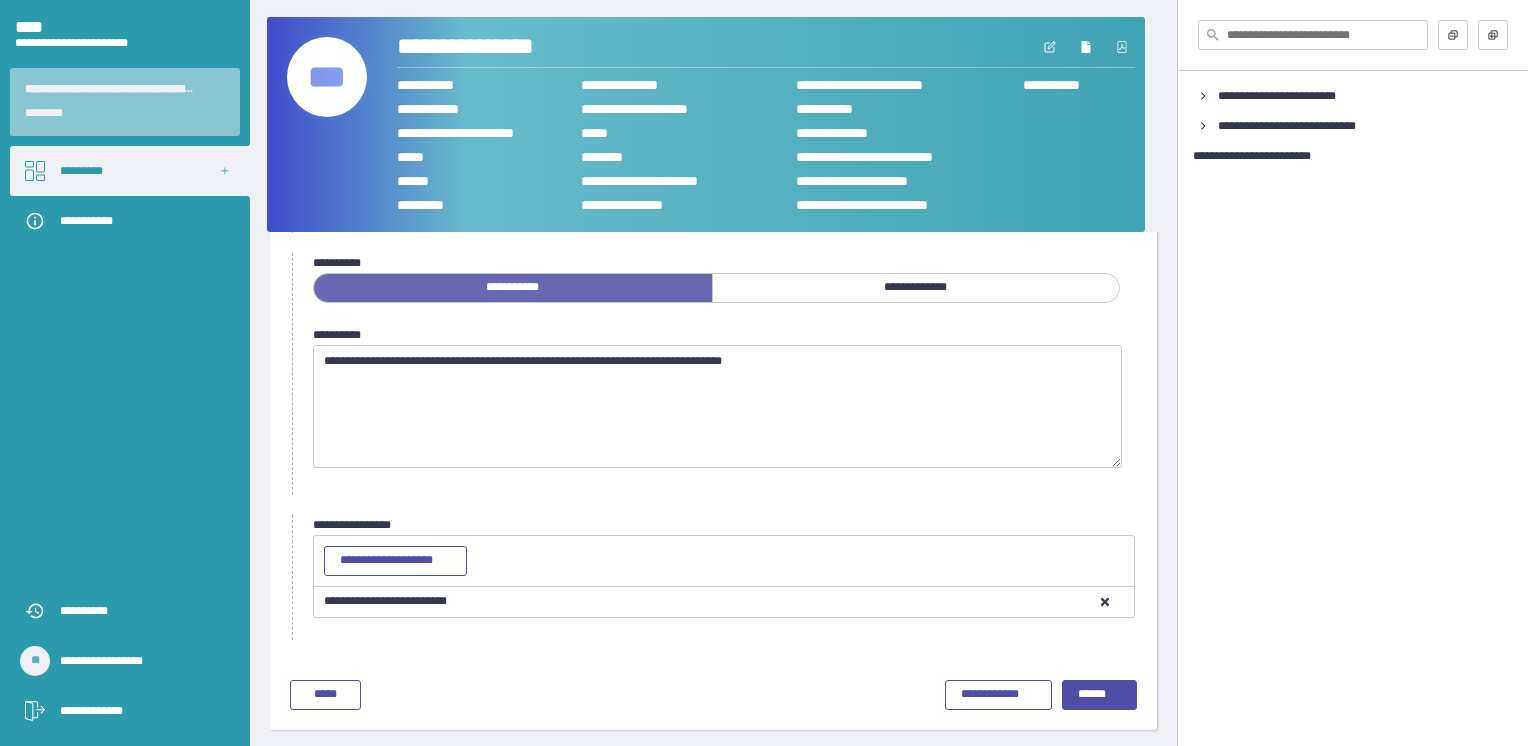 scroll, scrollTop: 0, scrollLeft: 0, axis: both 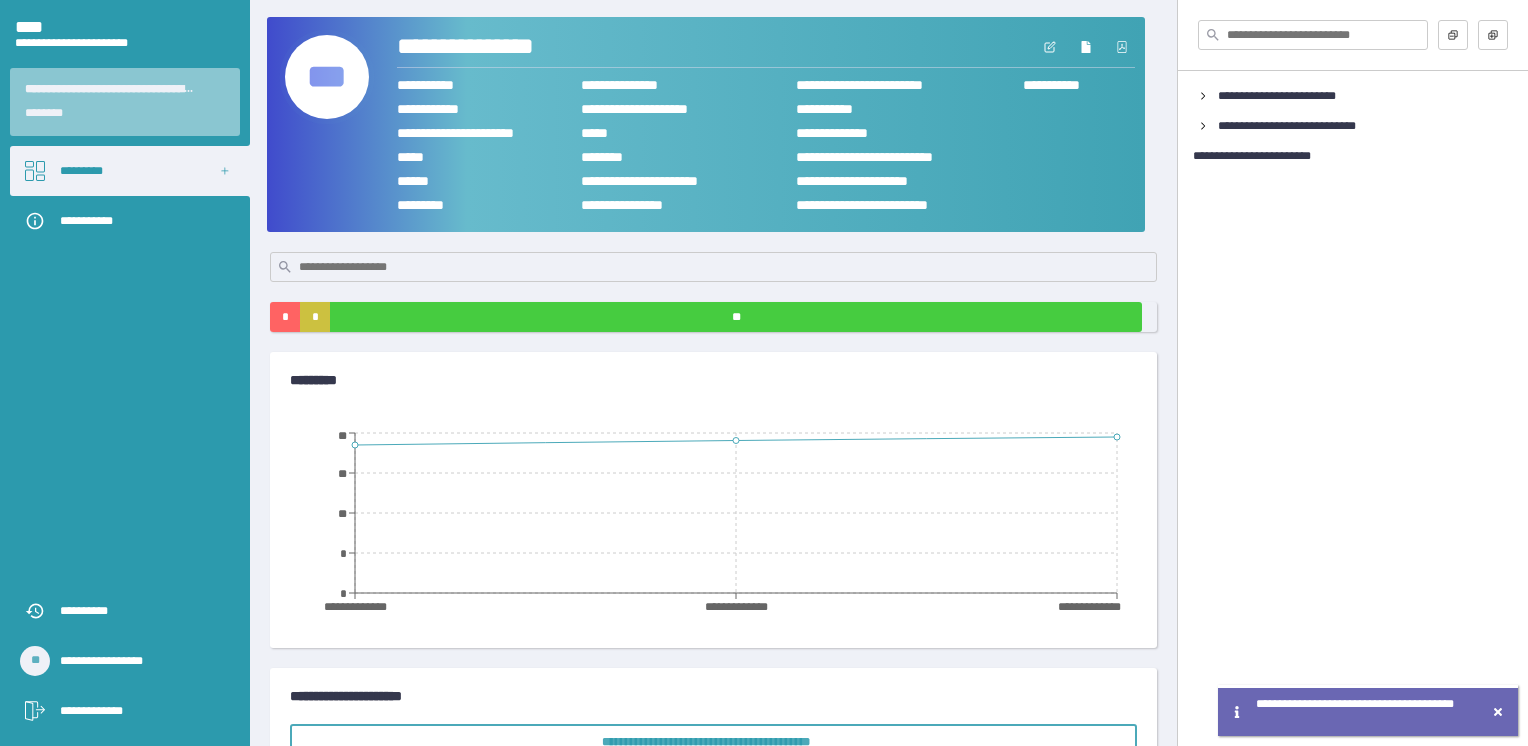 click on "***" at bounding box center (327, 77) 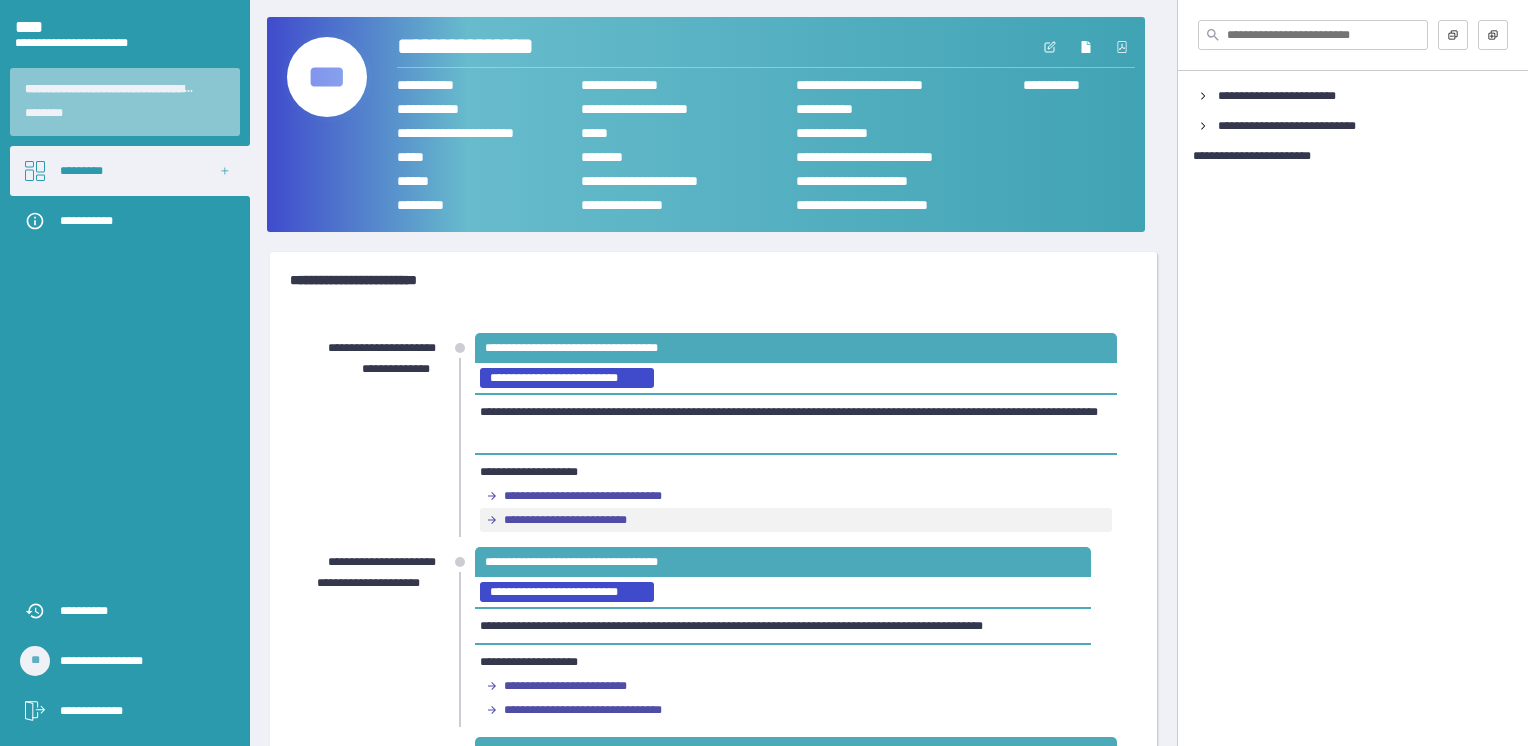 click on "**********" at bounding box center [583, 520] 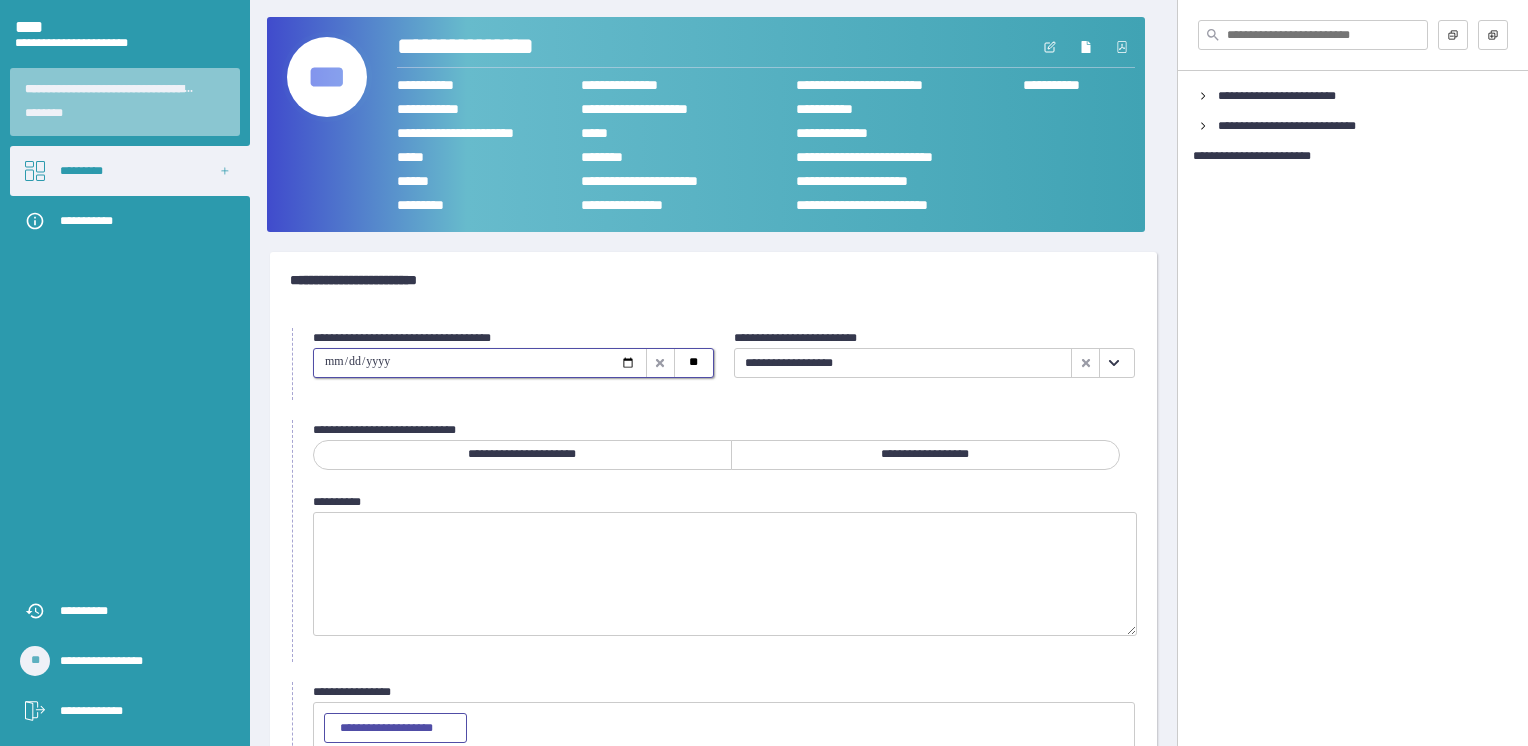 click at bounding box center [480, 363] 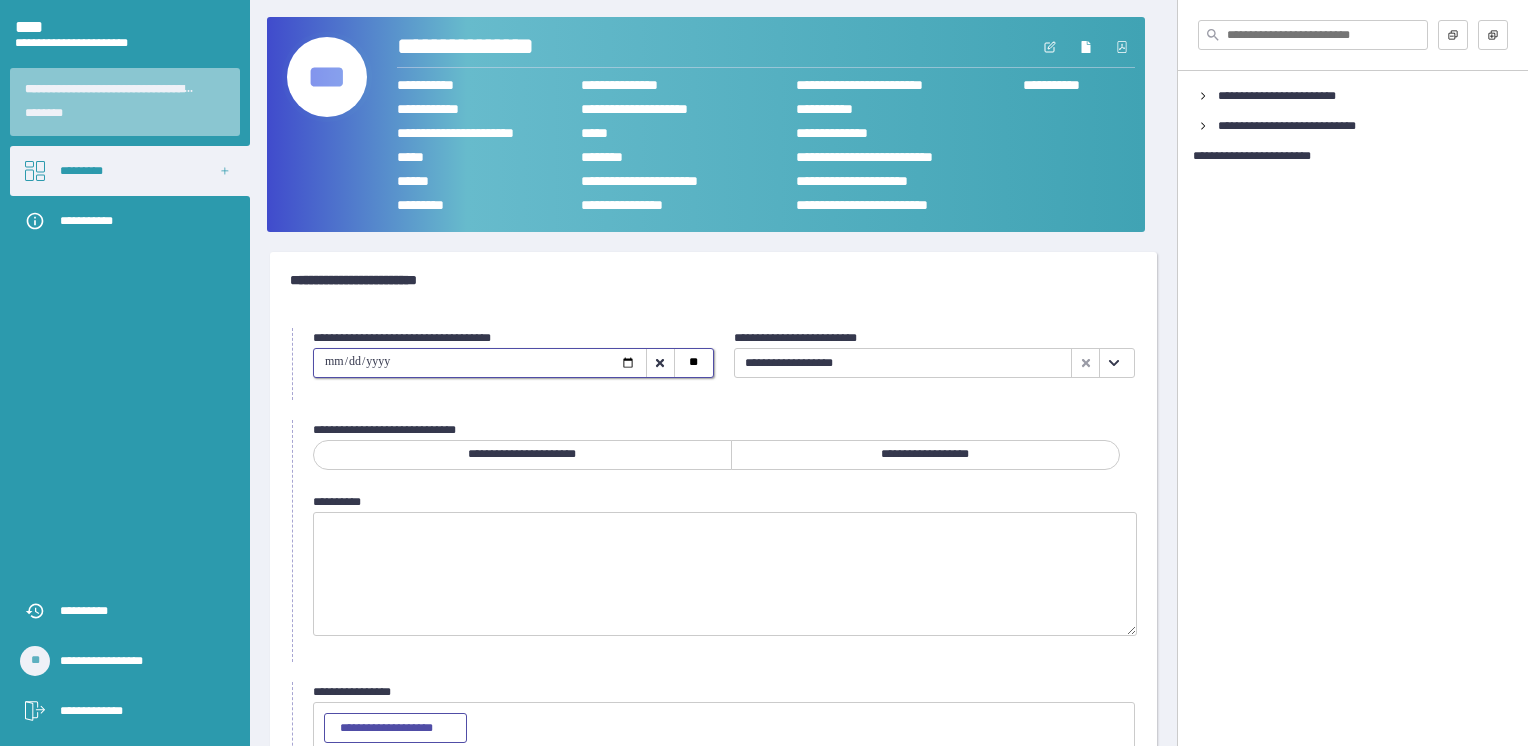 type on "**********" 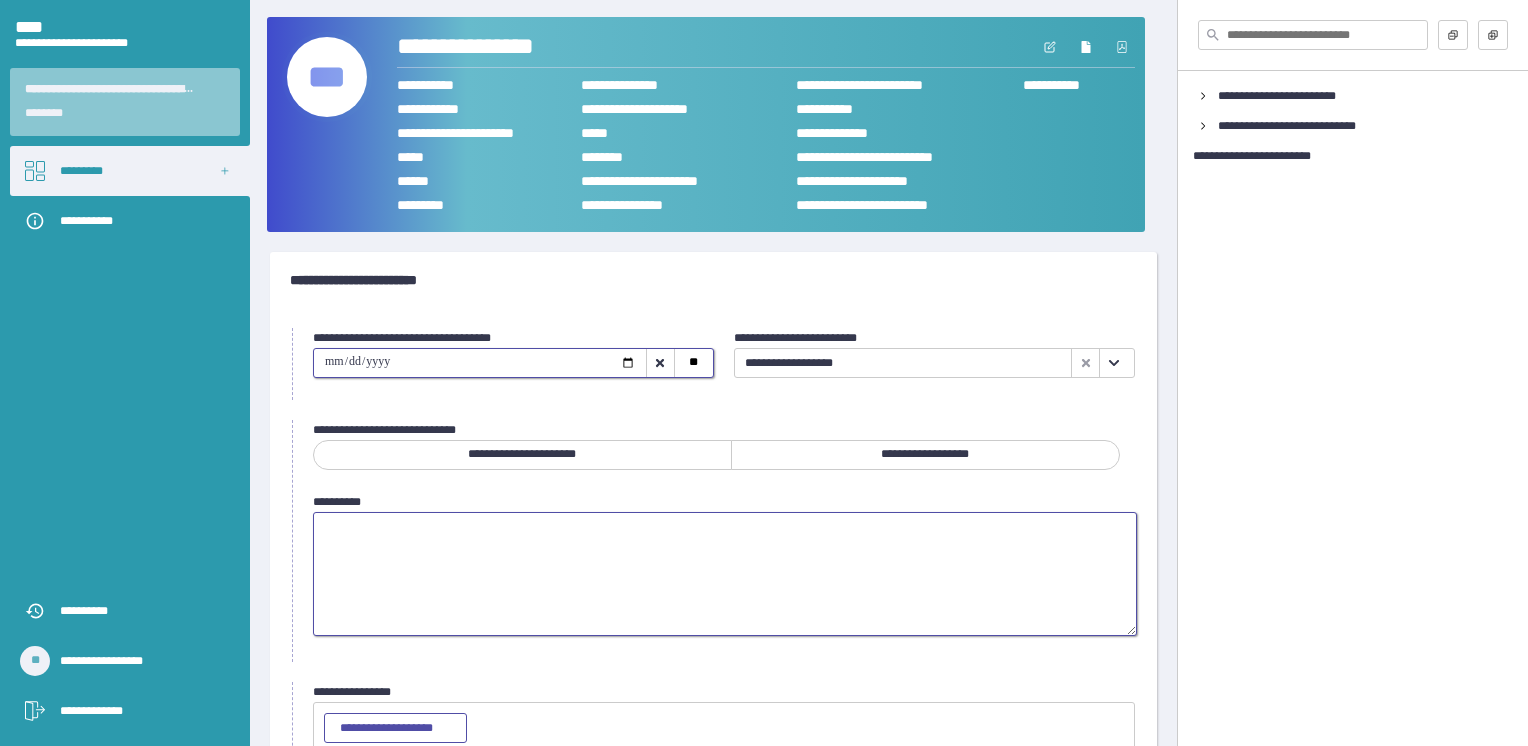 click at bounding box center [725, 574] 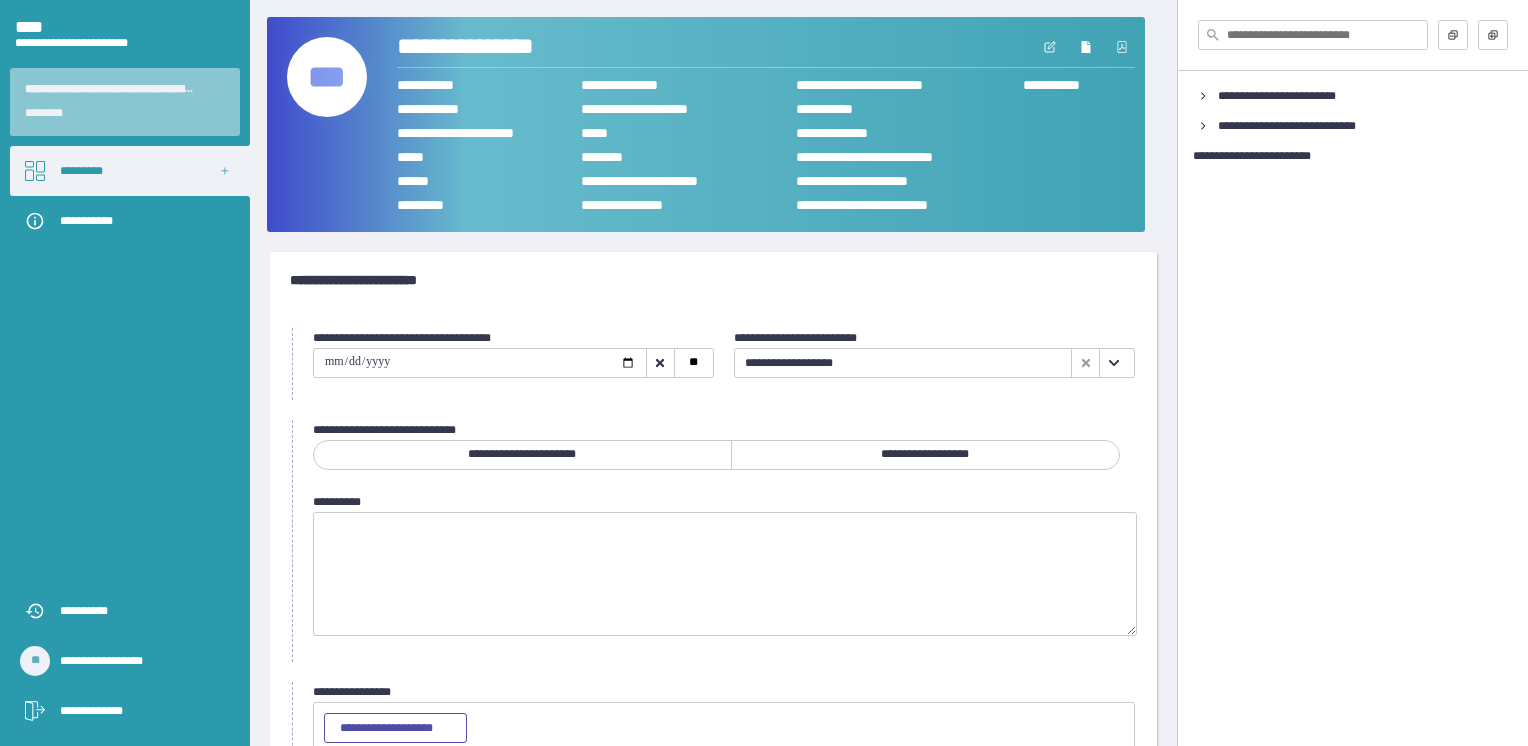 click on "**********" at bounding box center (926, 455) 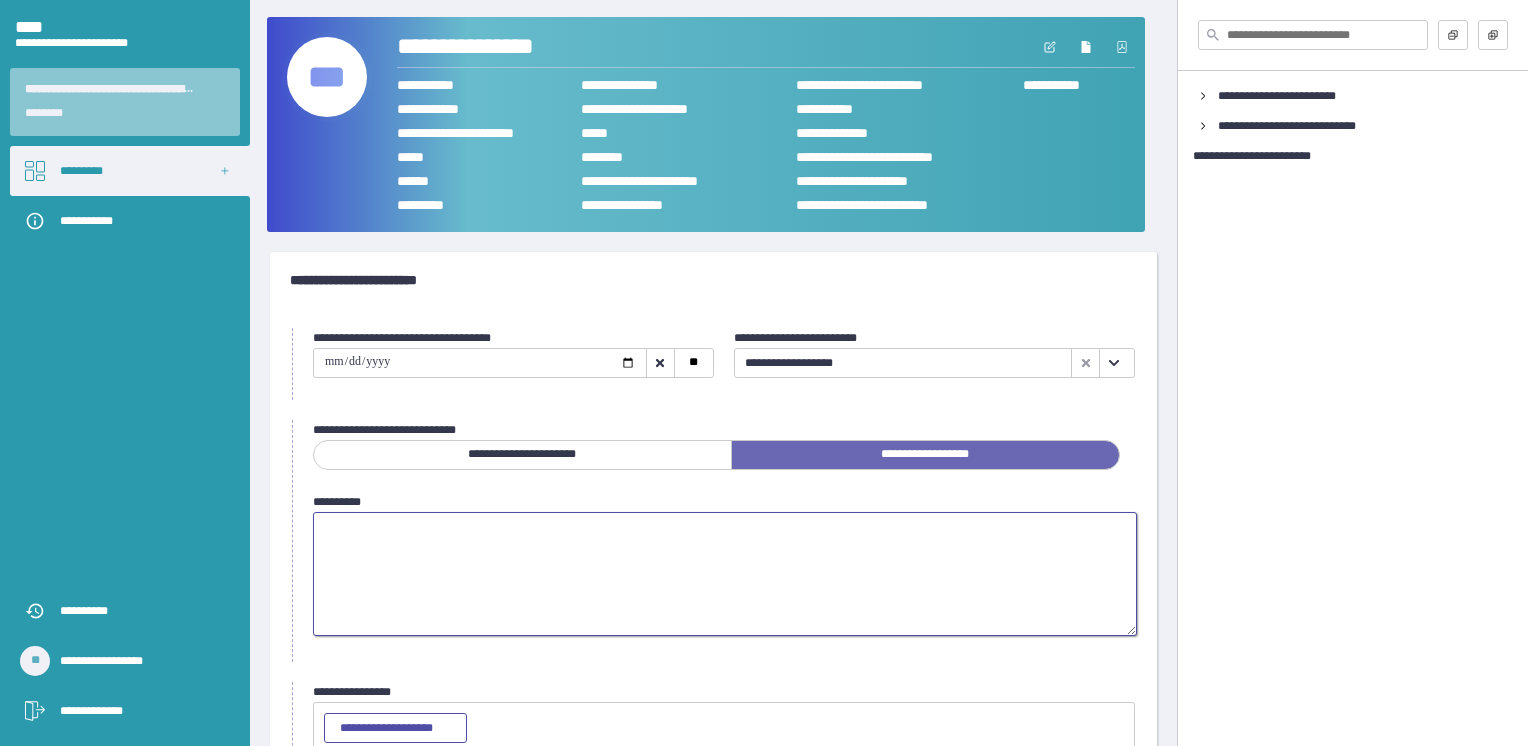 click at bounding box center (725, 574) 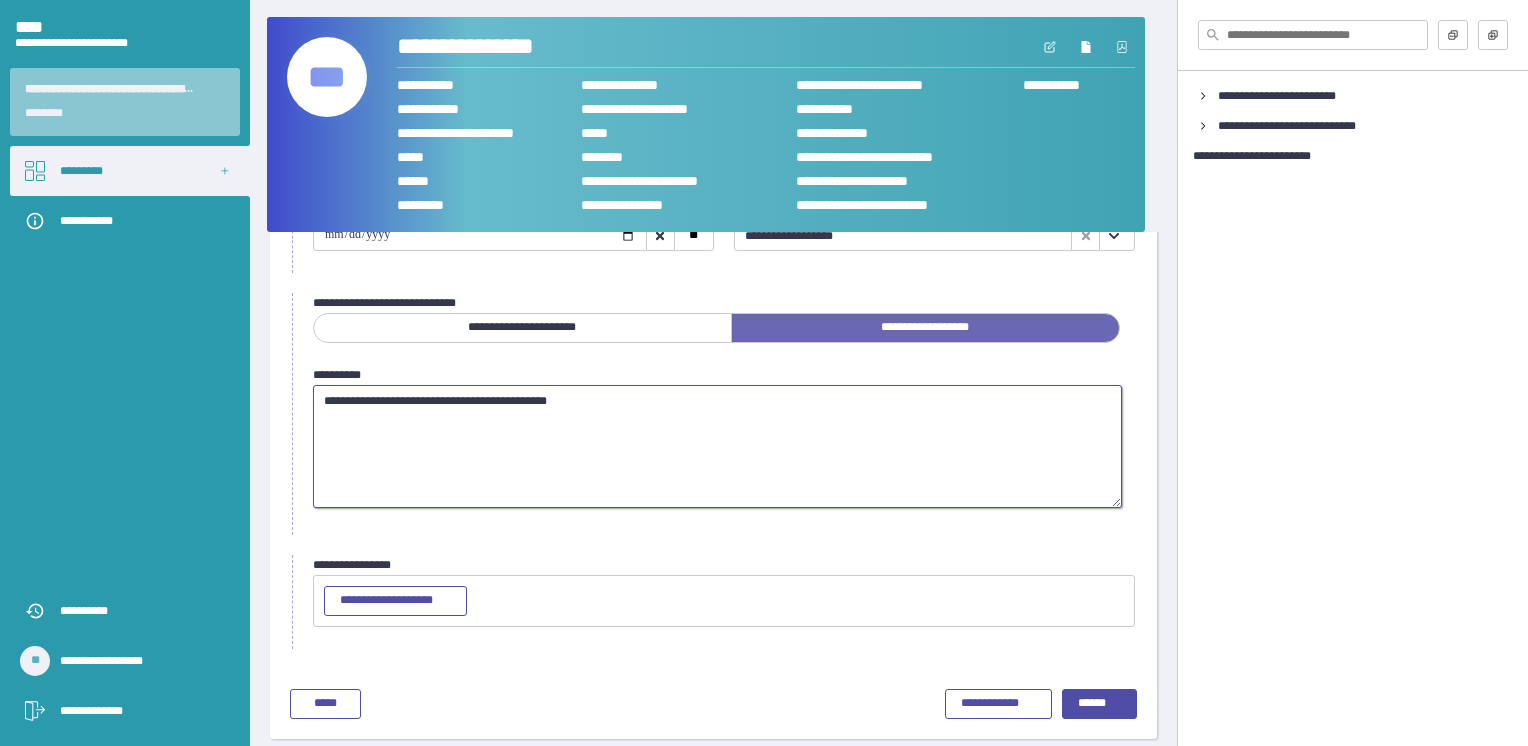 scroll, scrollTop: 136, scrollLeft: 0, axis: vertical 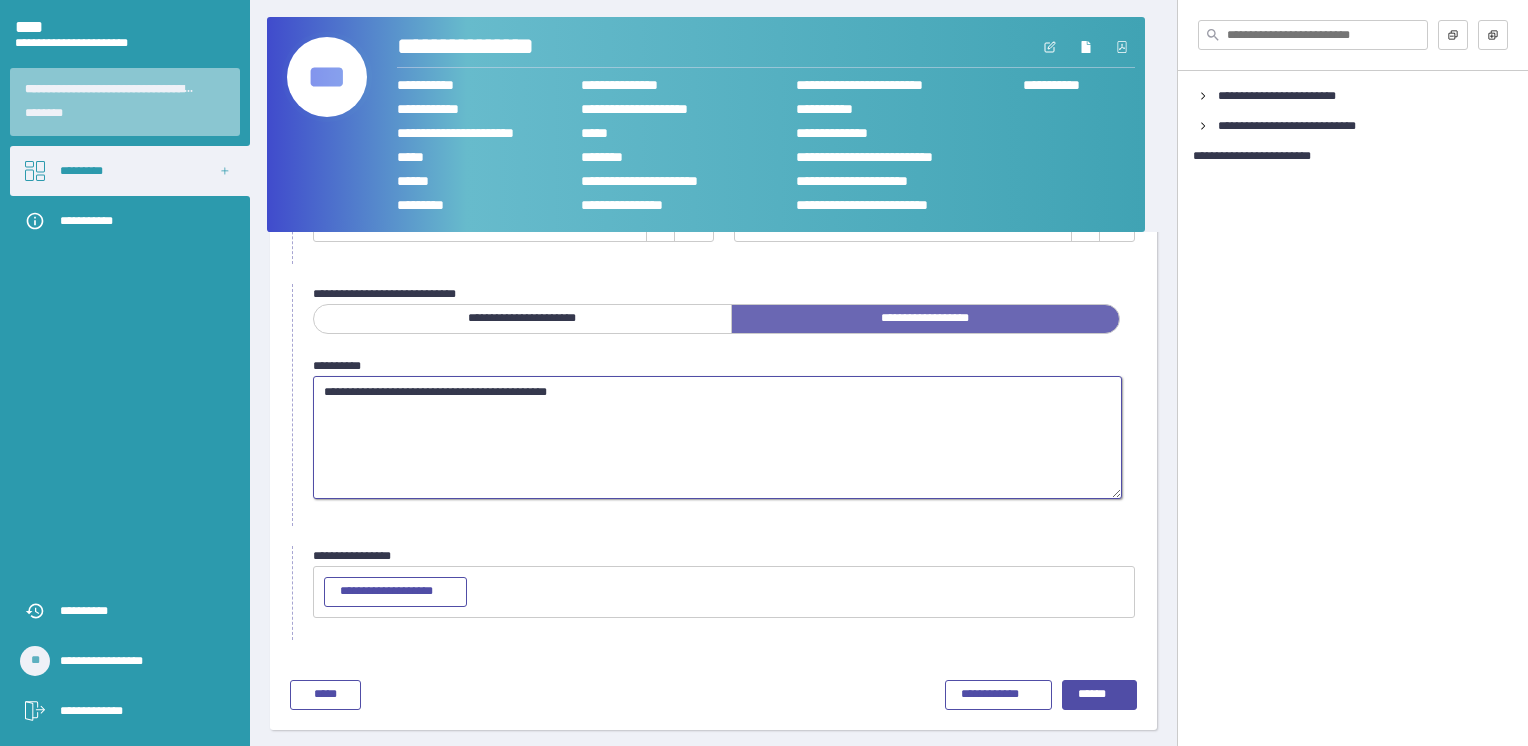 type on "**********" 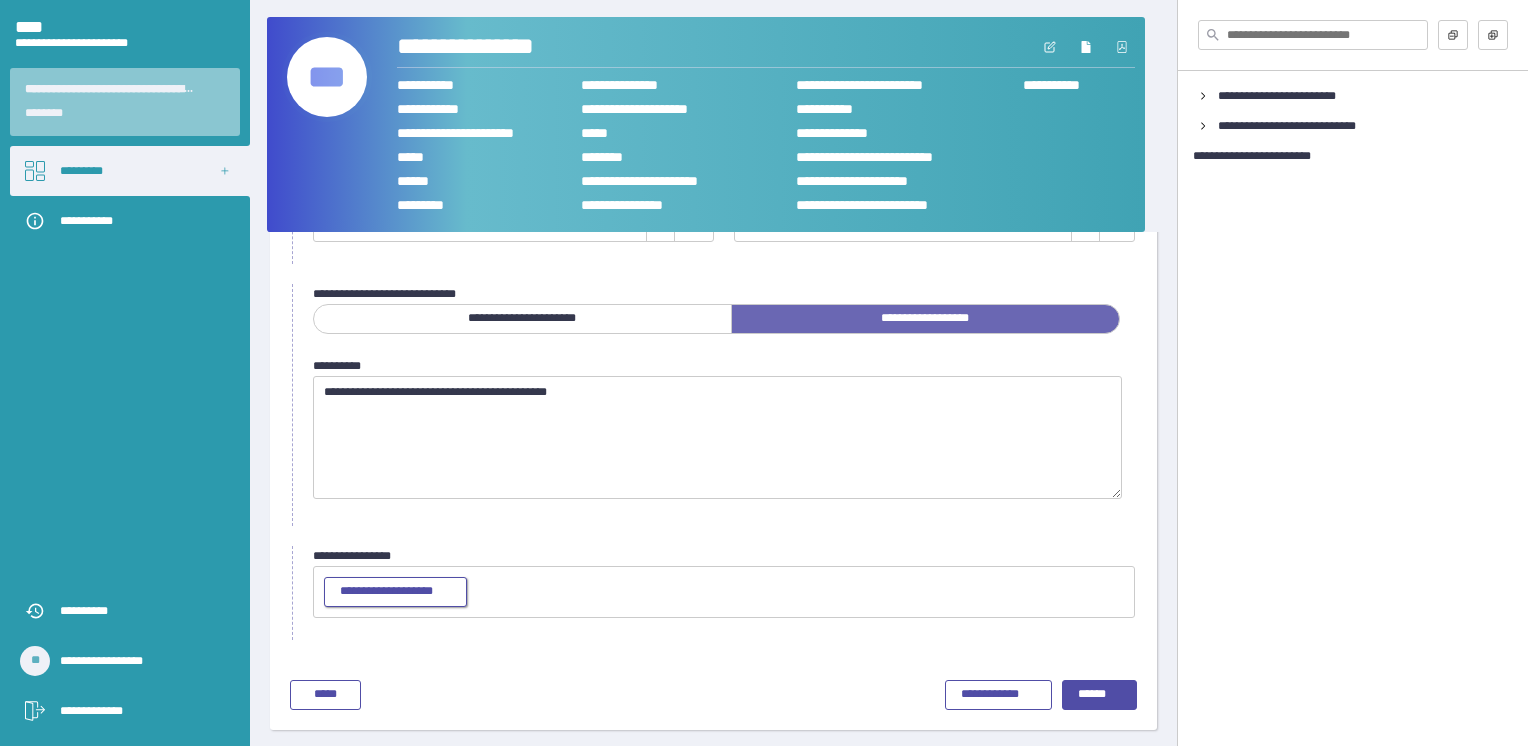 click on "**********" at bounding box center [395, 592] 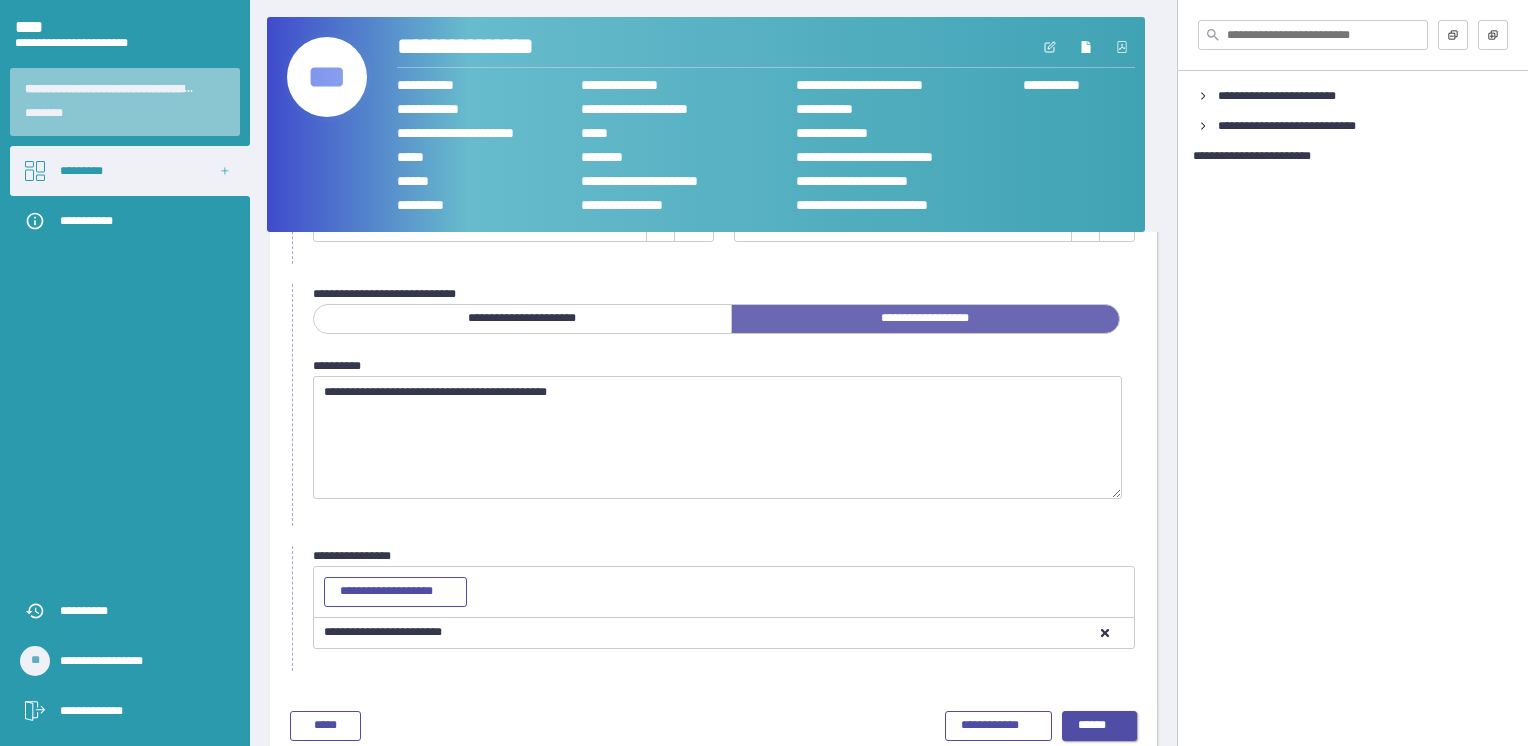 click on "******" at bounding box center (1100, 726) 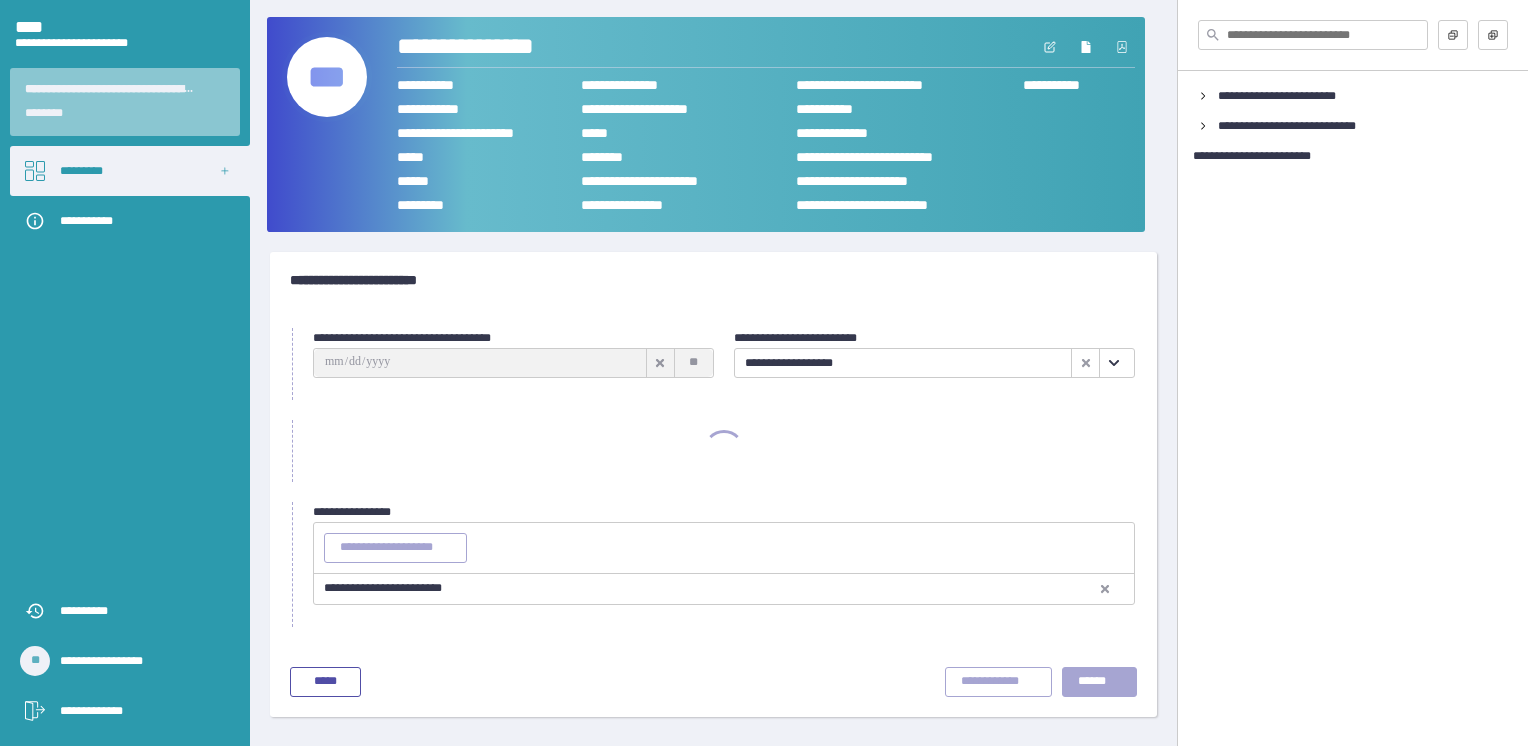 scroll, scrollTop: 0, scrollLeft: 0, axis: both 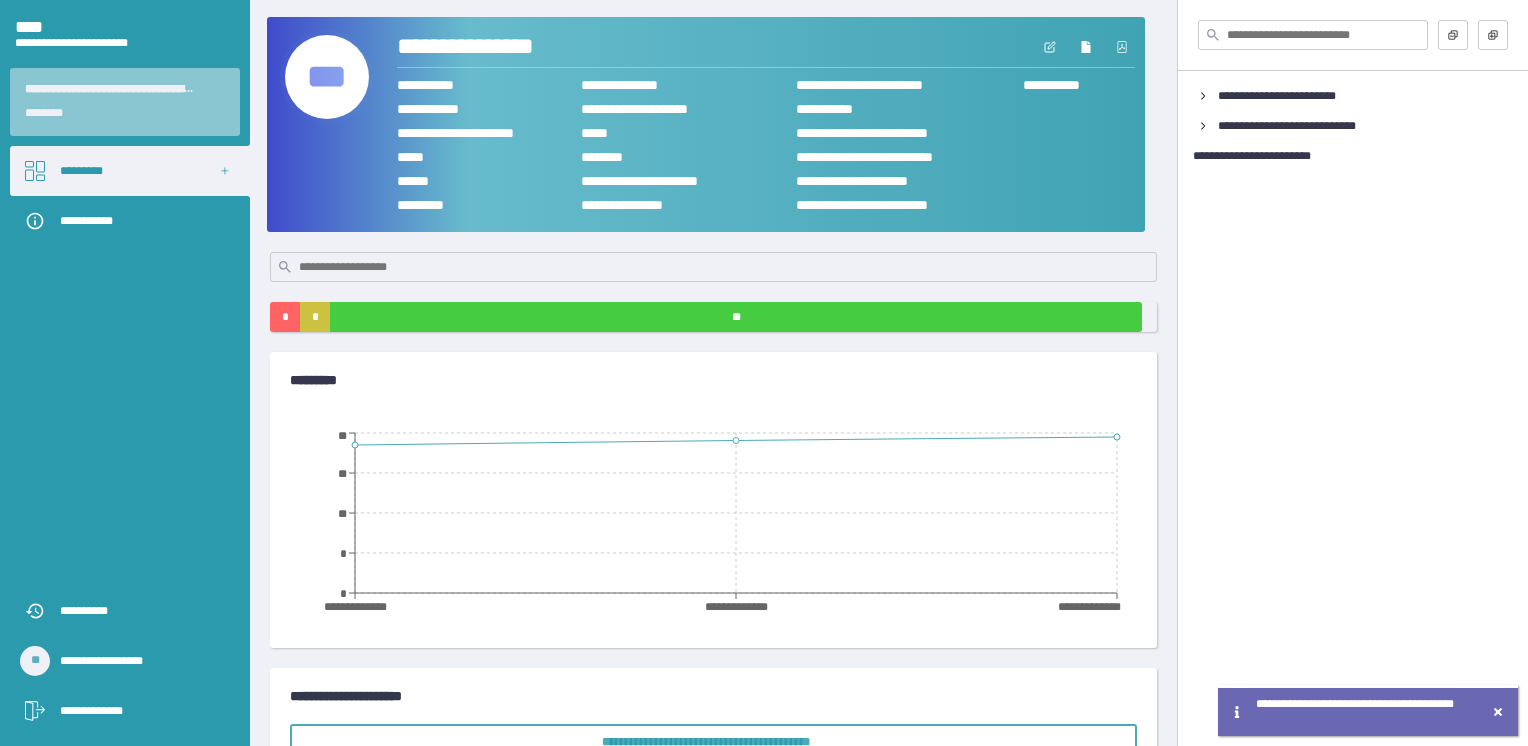 click on "***" at bounding box center [327, 77] 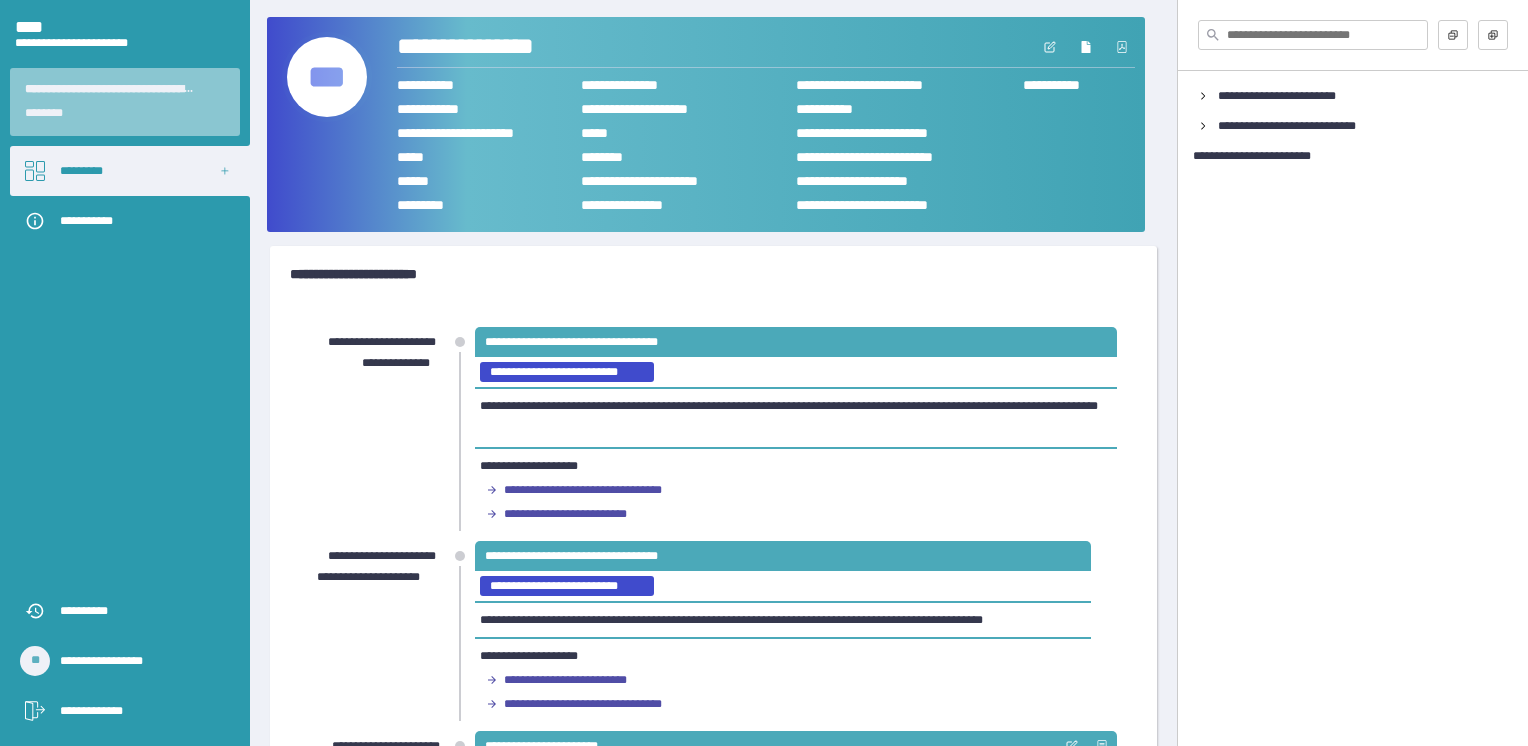 scroll, scrollTop: 0, scrollLeft: 0, axis: both 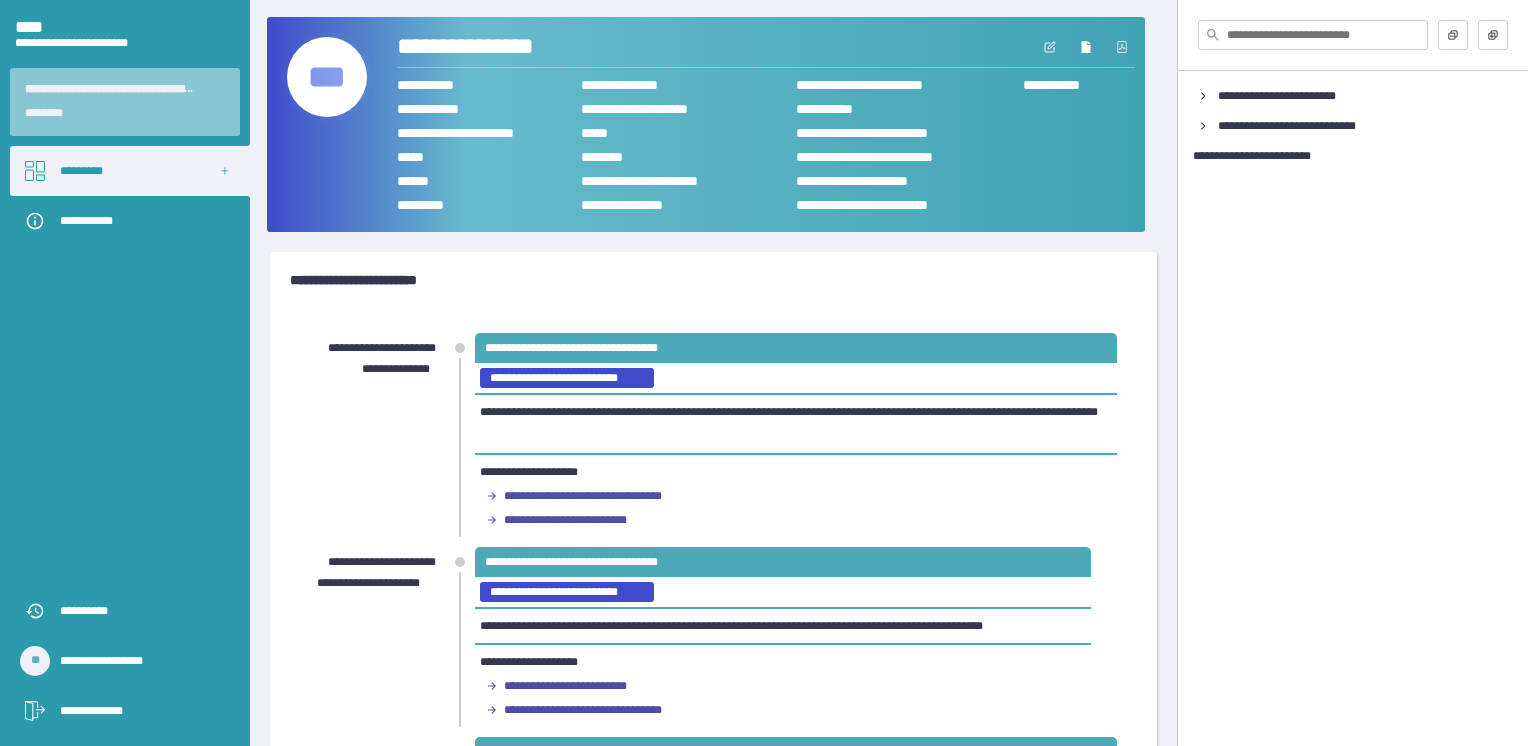click on "**********" at bounding box center (794, 424) 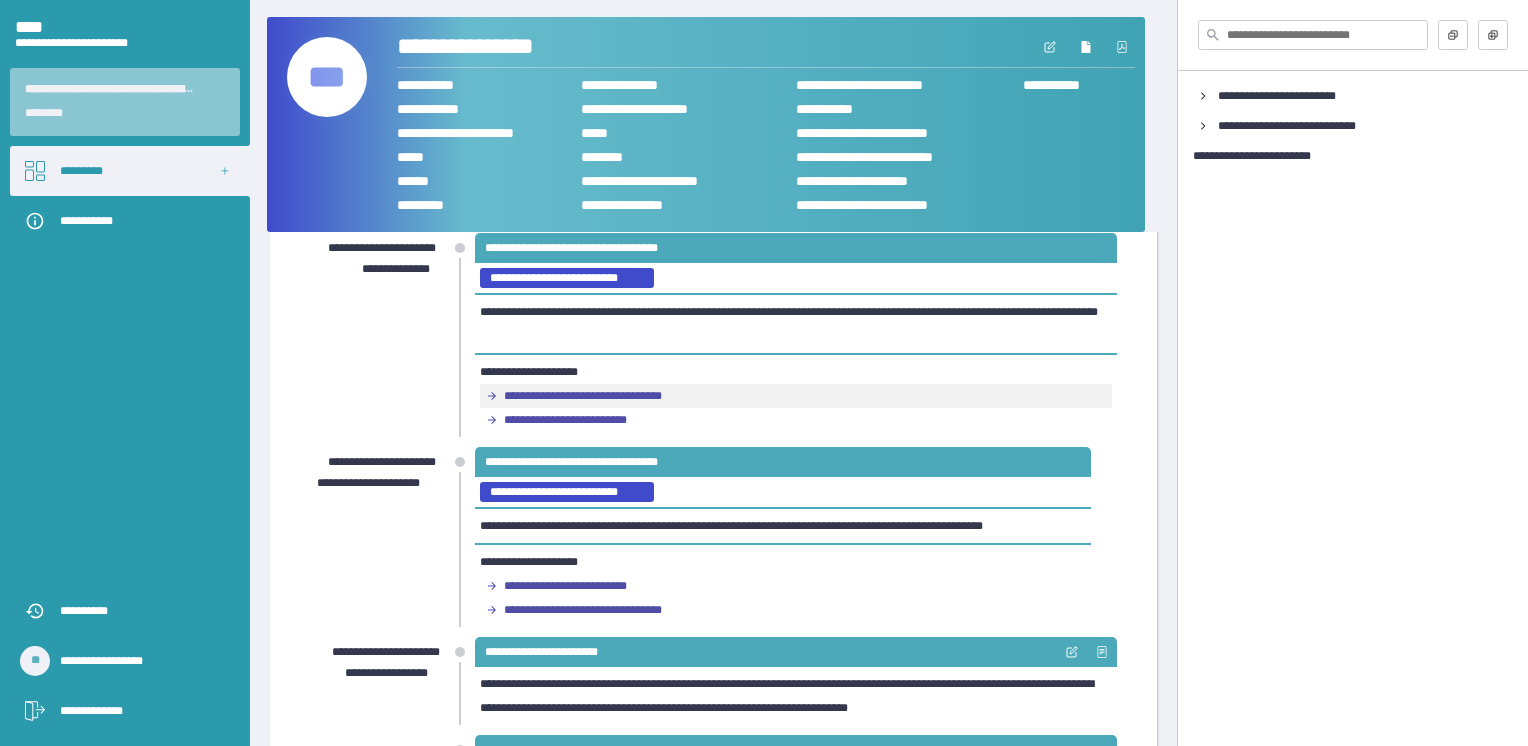 scroll, scrollTop: 300, scrollLeft: 0, axis: vertical 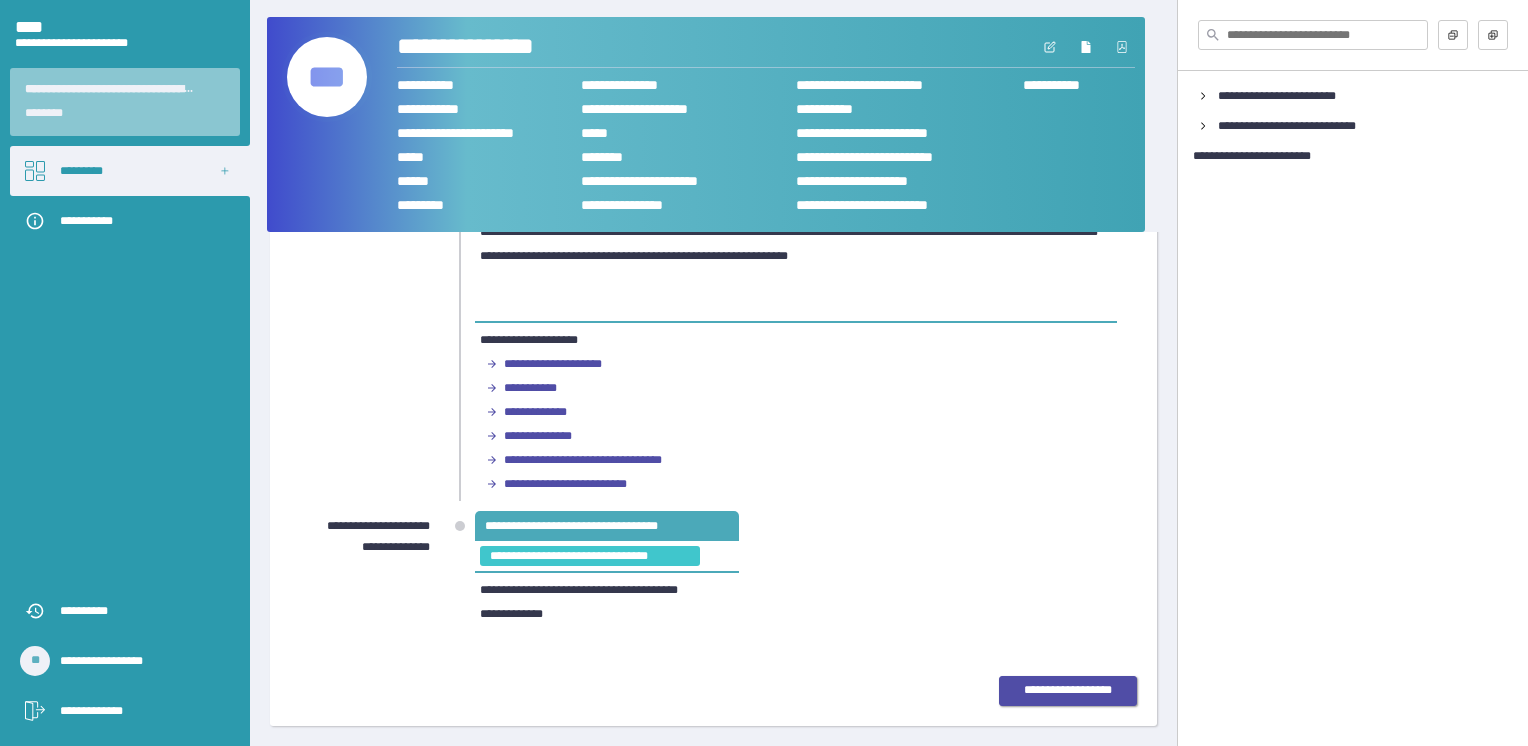 click on "**********" at bounding box center [1068, 691] 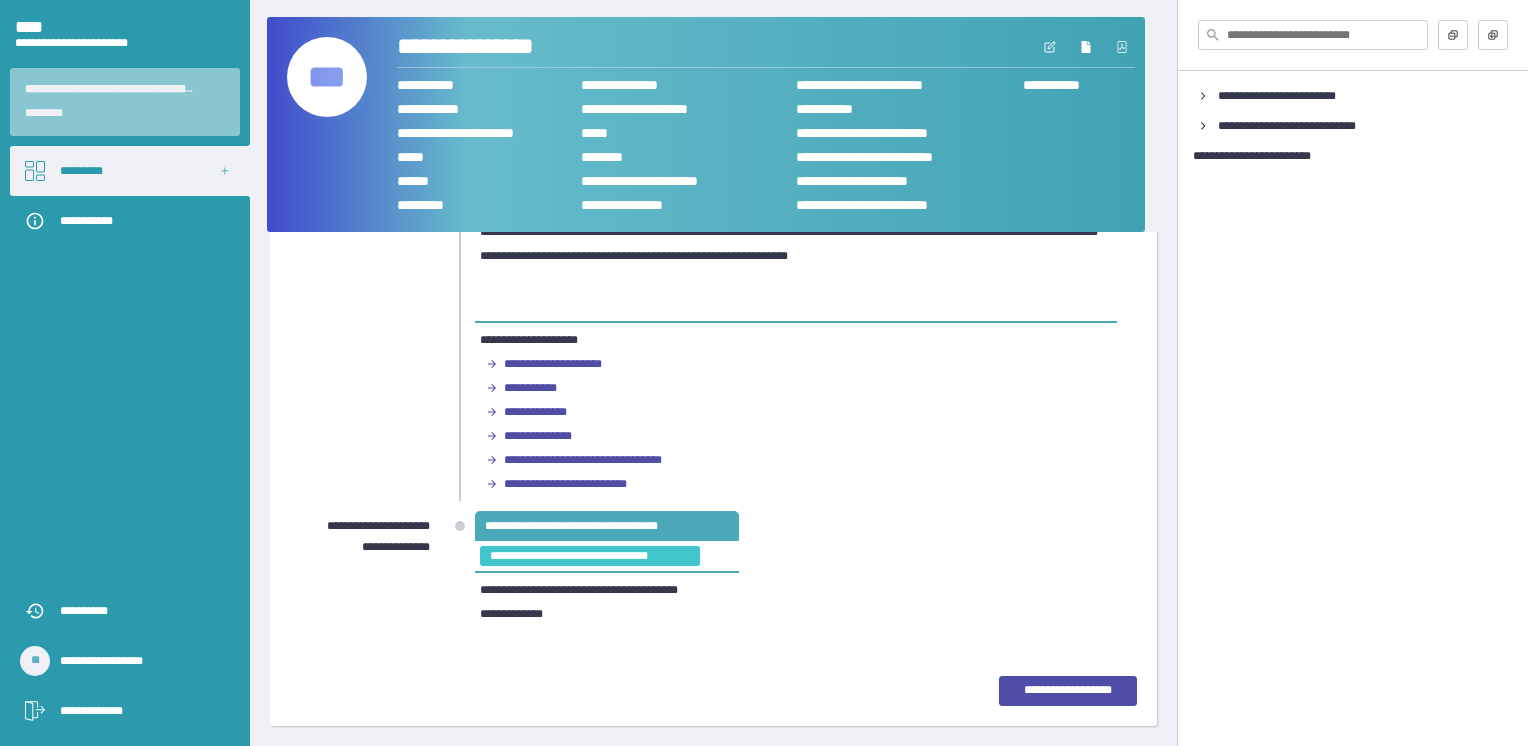 scroll, scrollTop: 0, scrollLeft: 0, axis: both 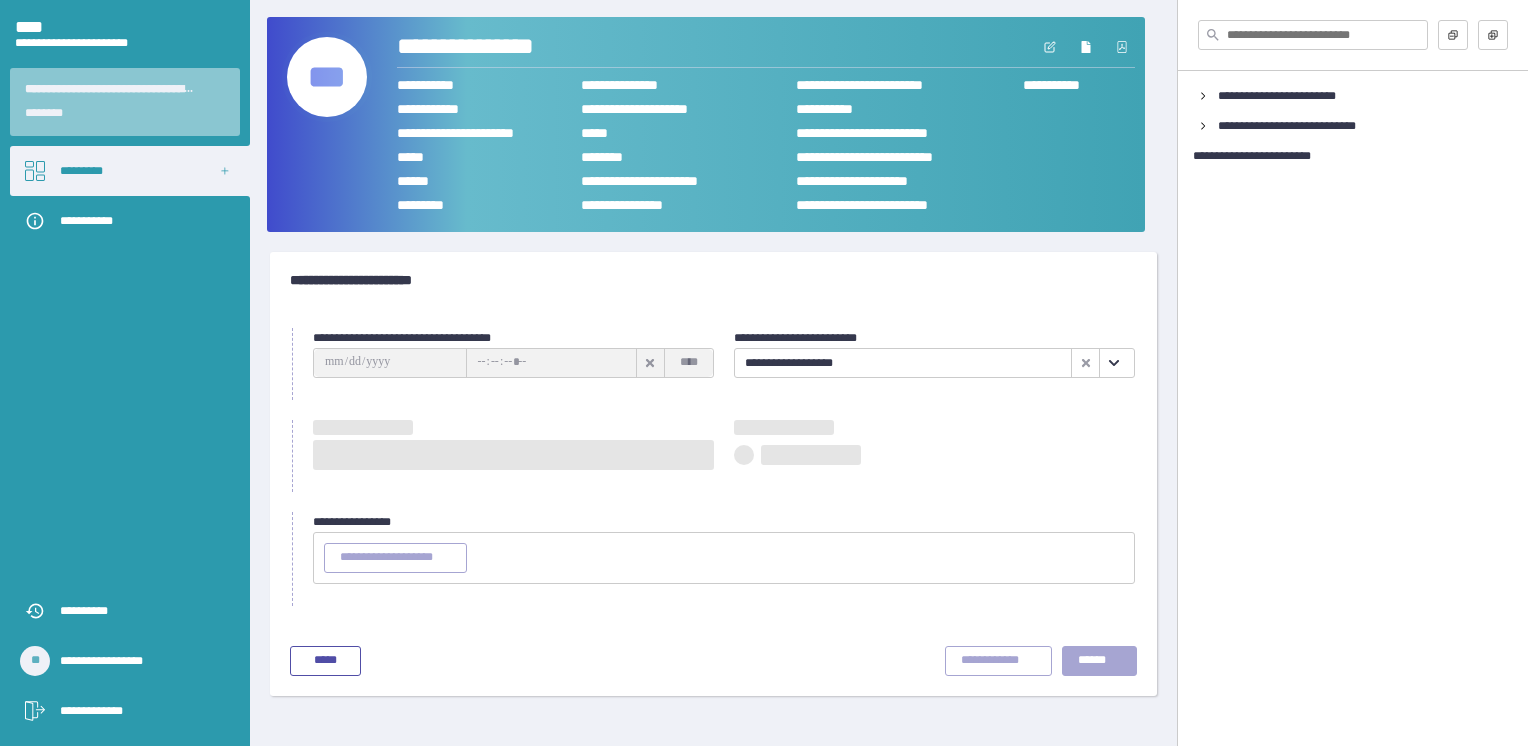 type on "**********" 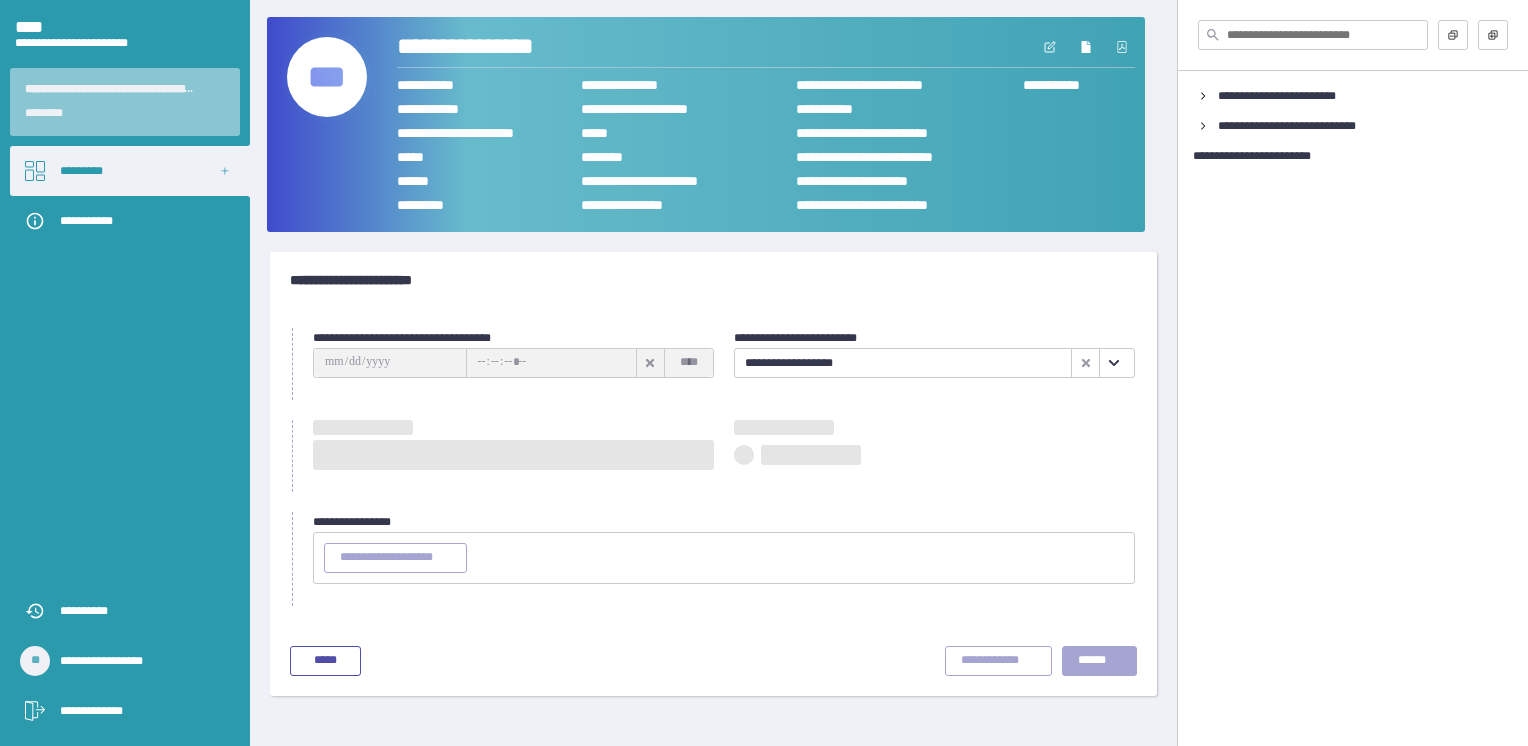 type on "********" 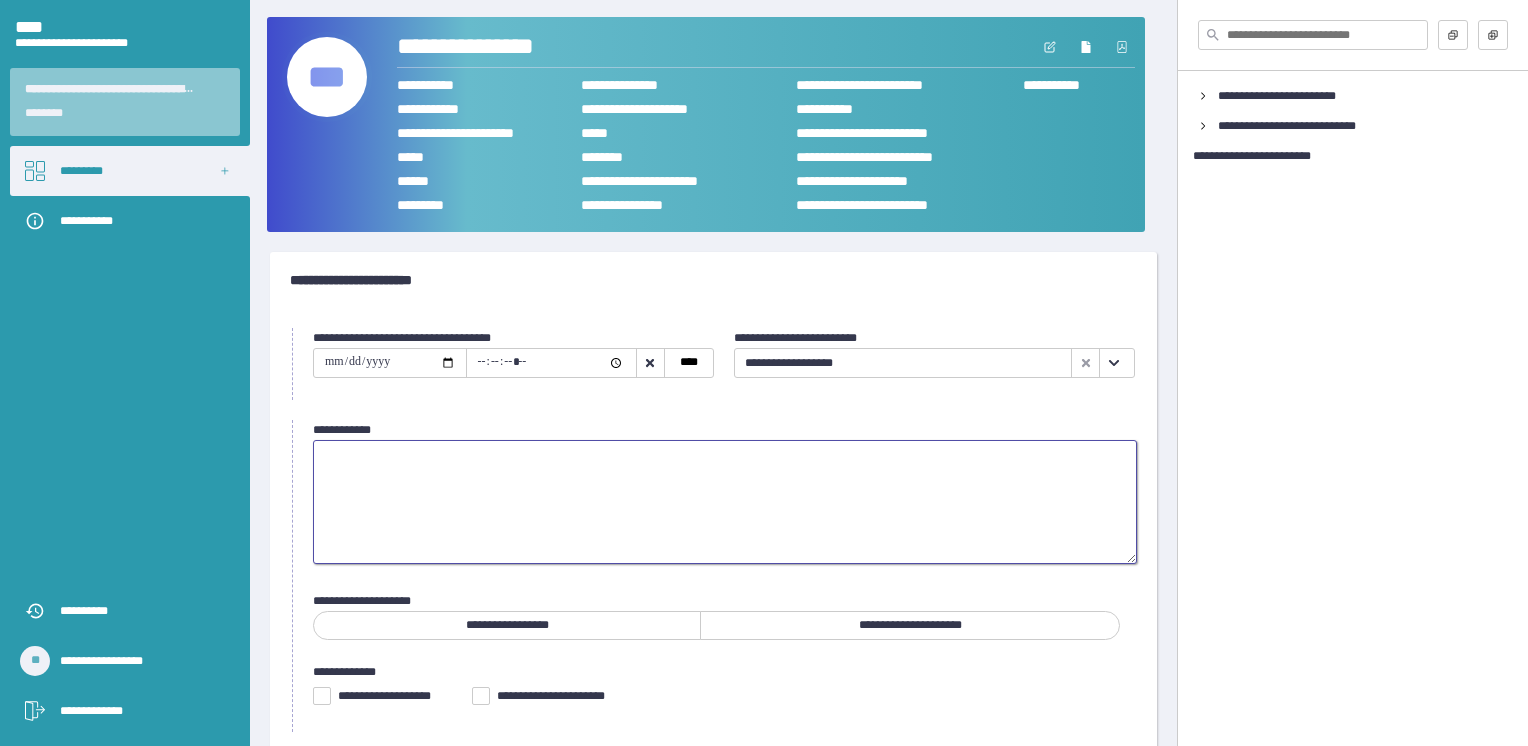 click at bounding box center (725, 502) 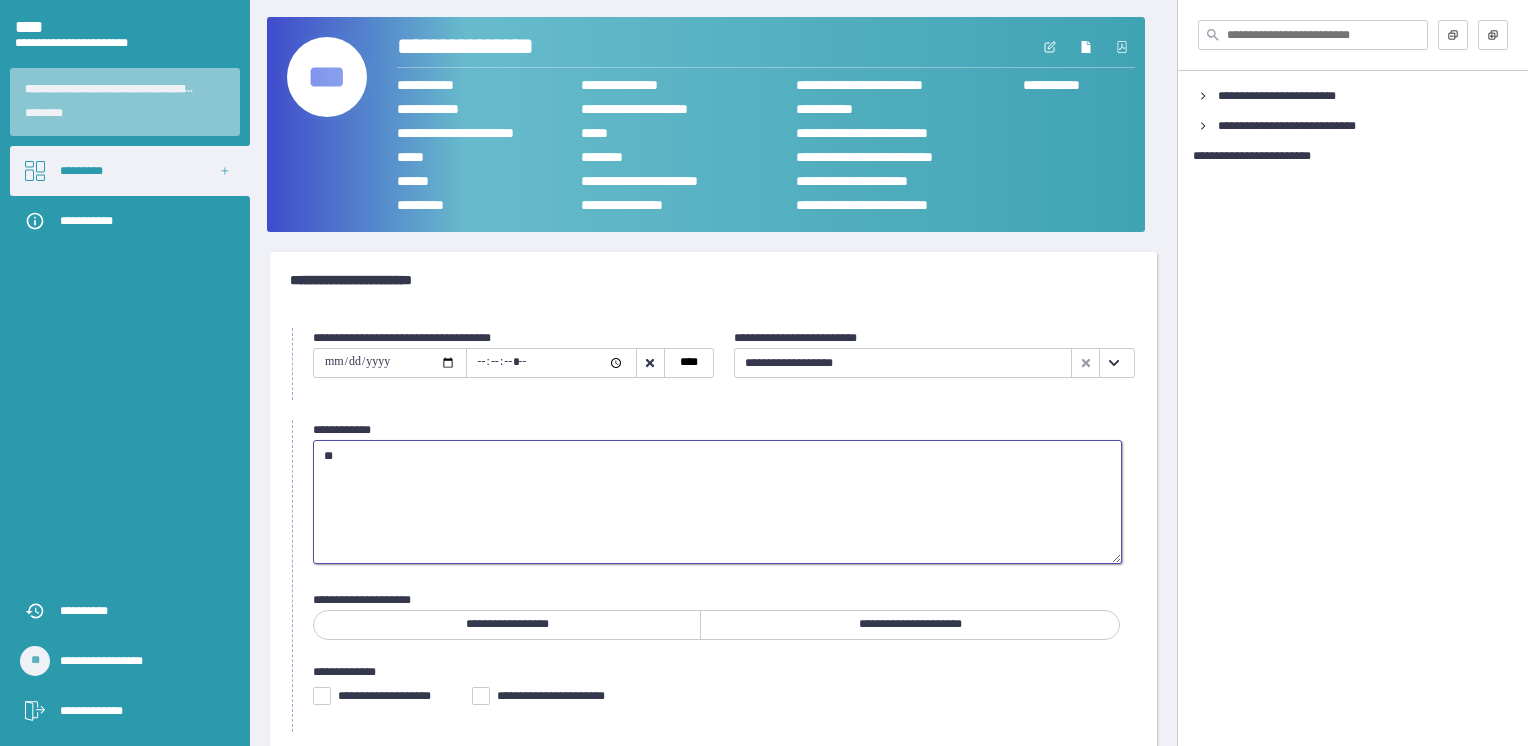 type on "*" 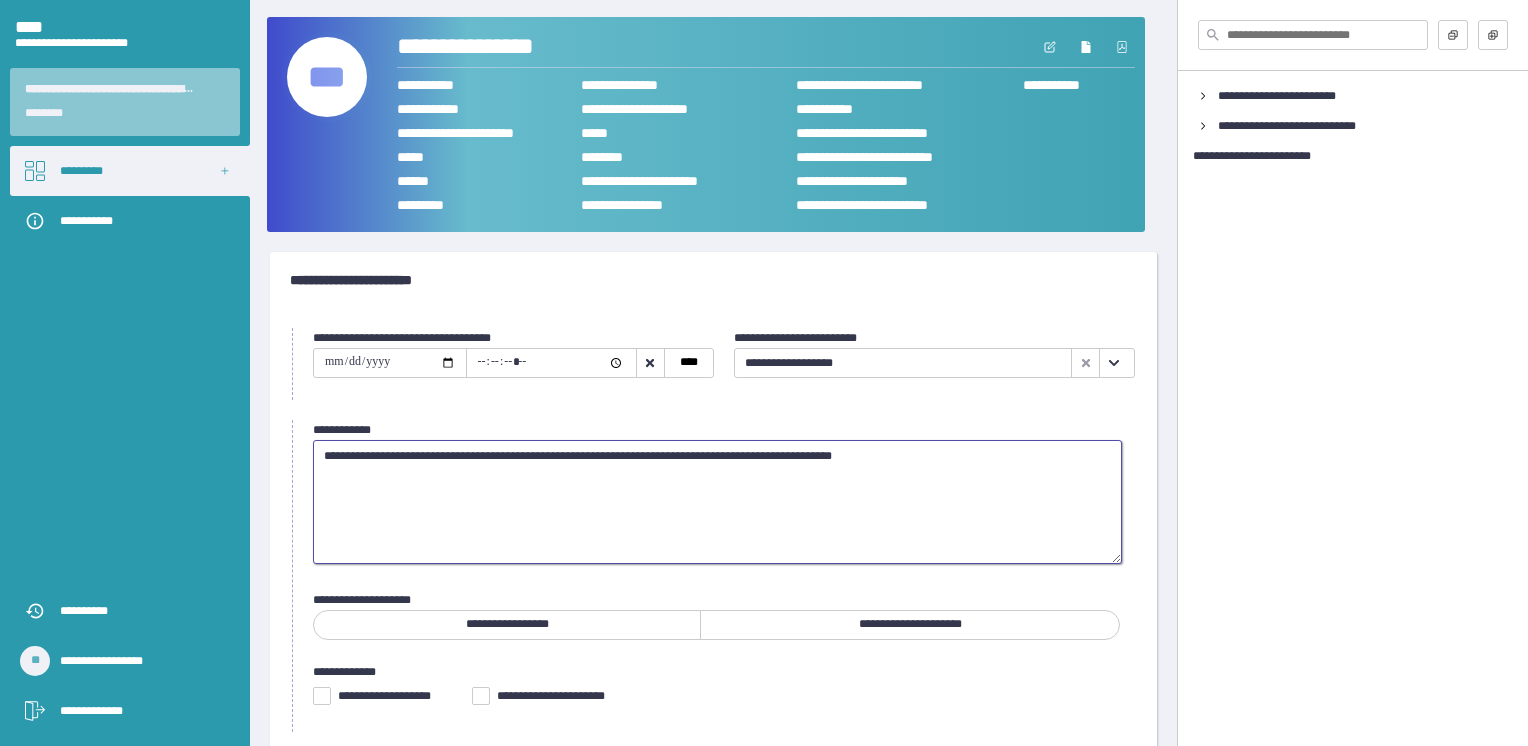 click on "**********" at bounding box center (717, 502) 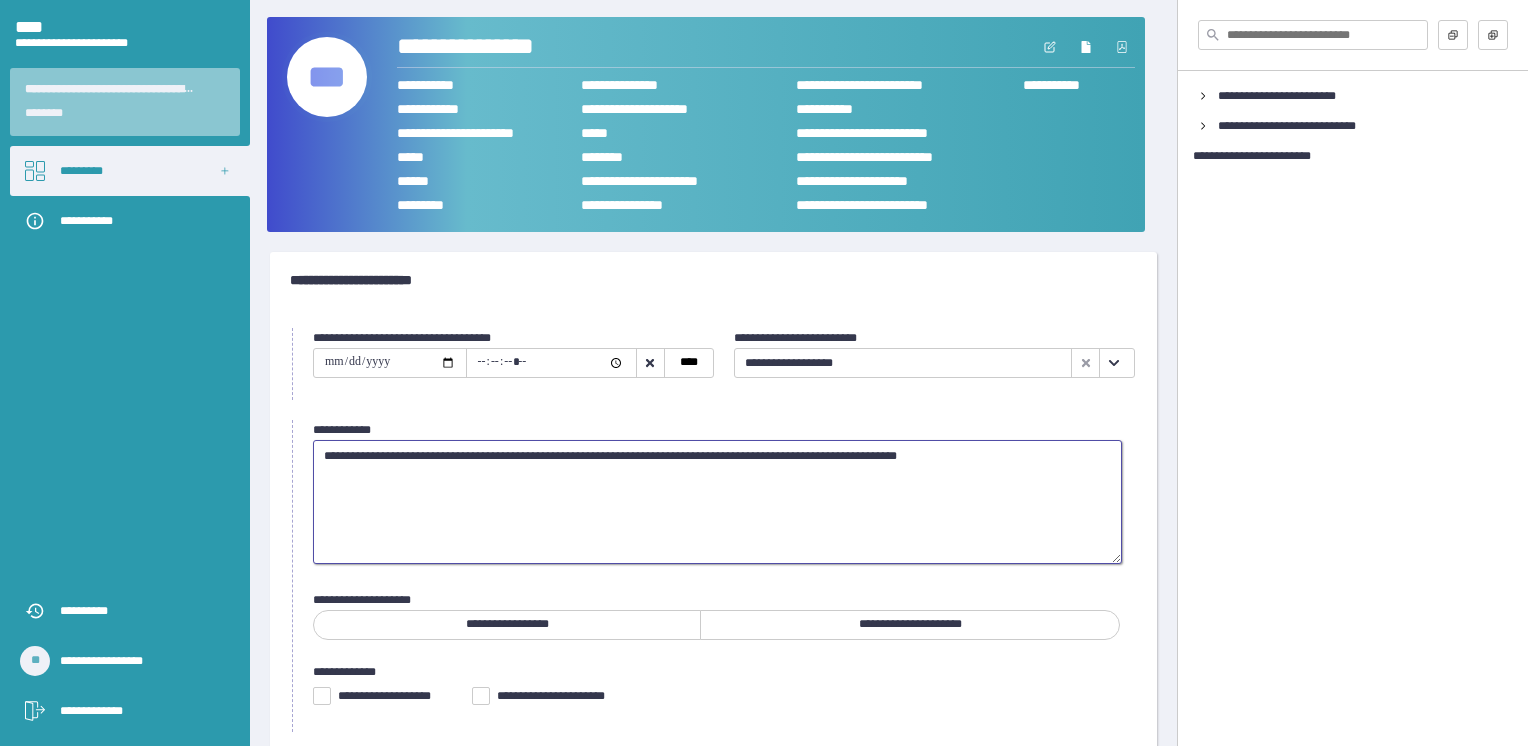click on "**********" at bounding box center [717, 502] 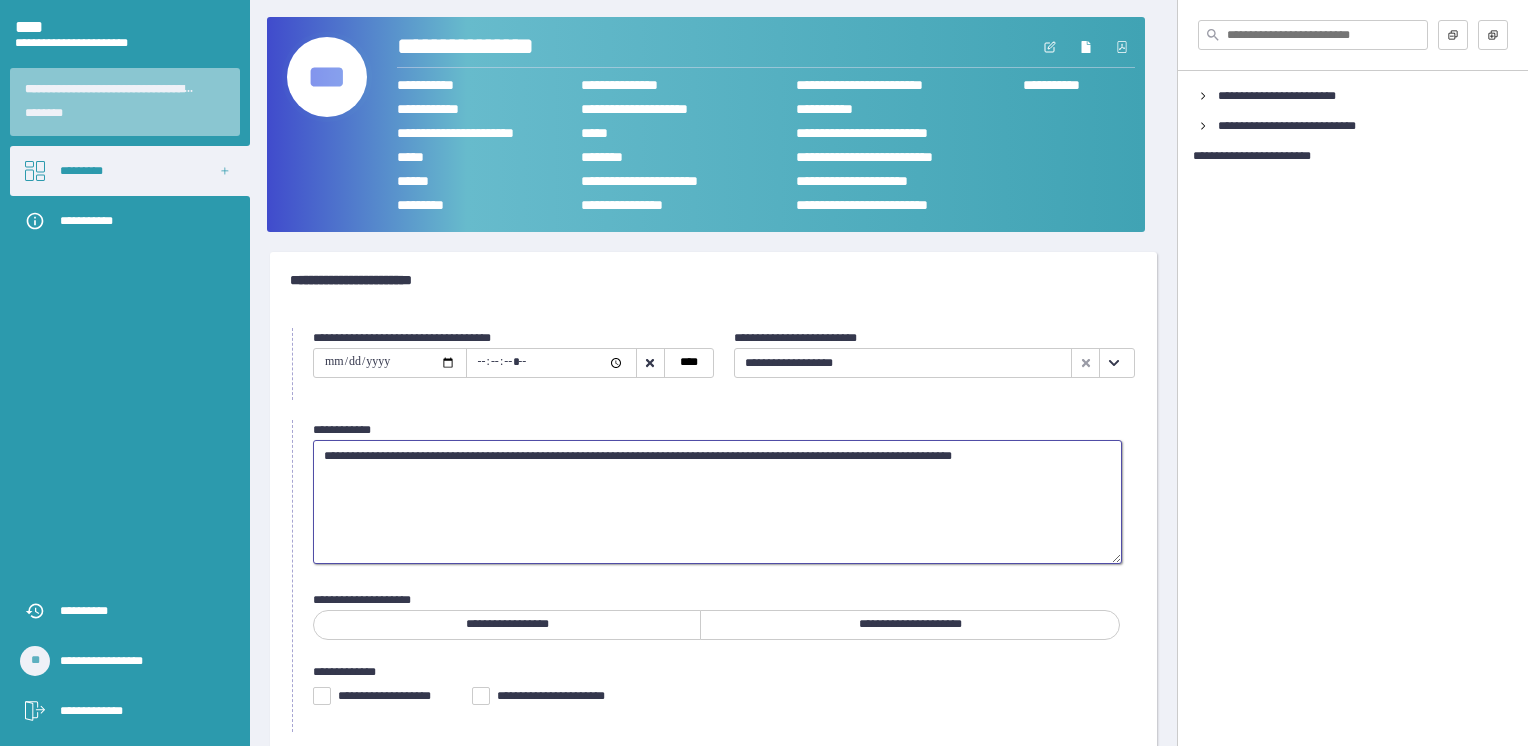 click on "**********" at bounding box center [717, 502] 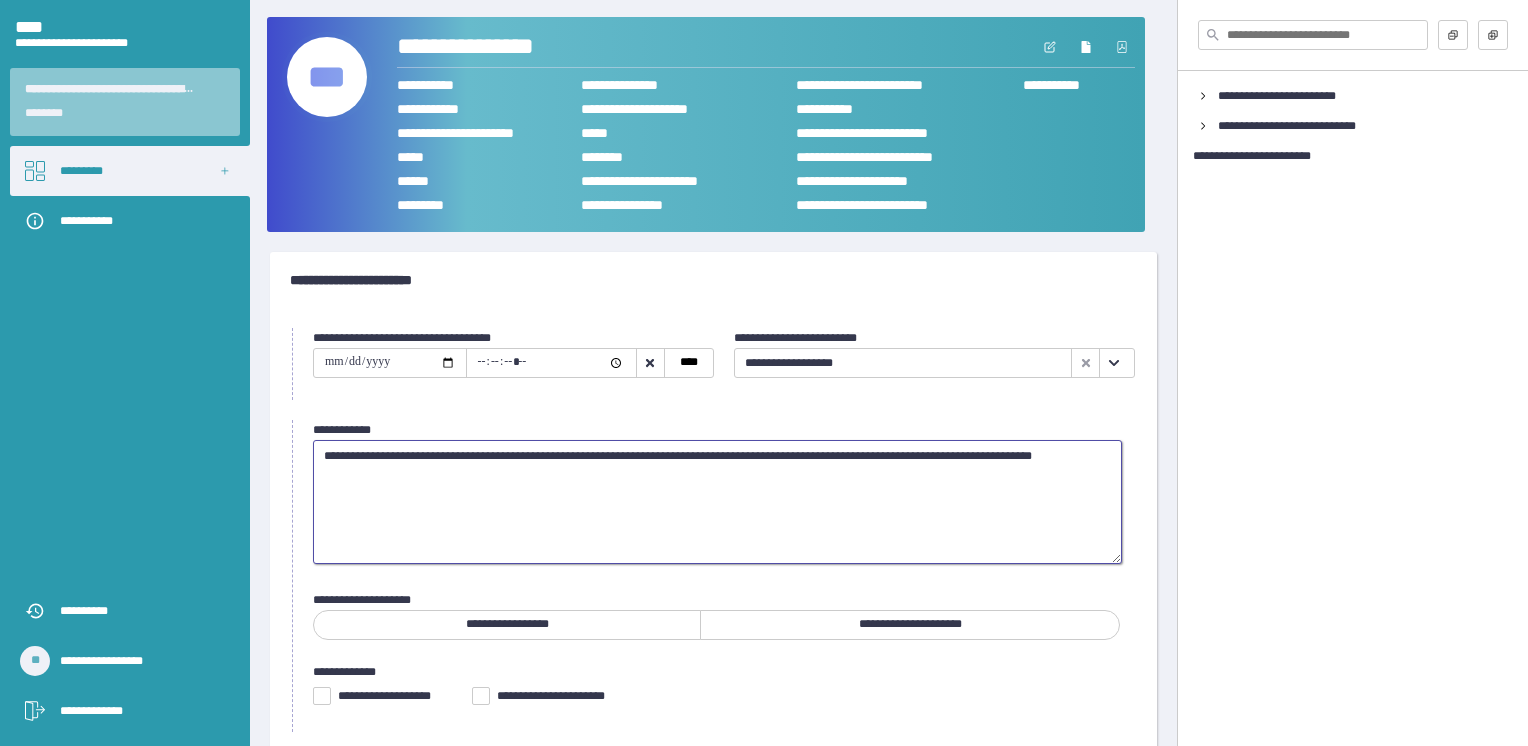 click on "**********" at bounding box center [717, 502] 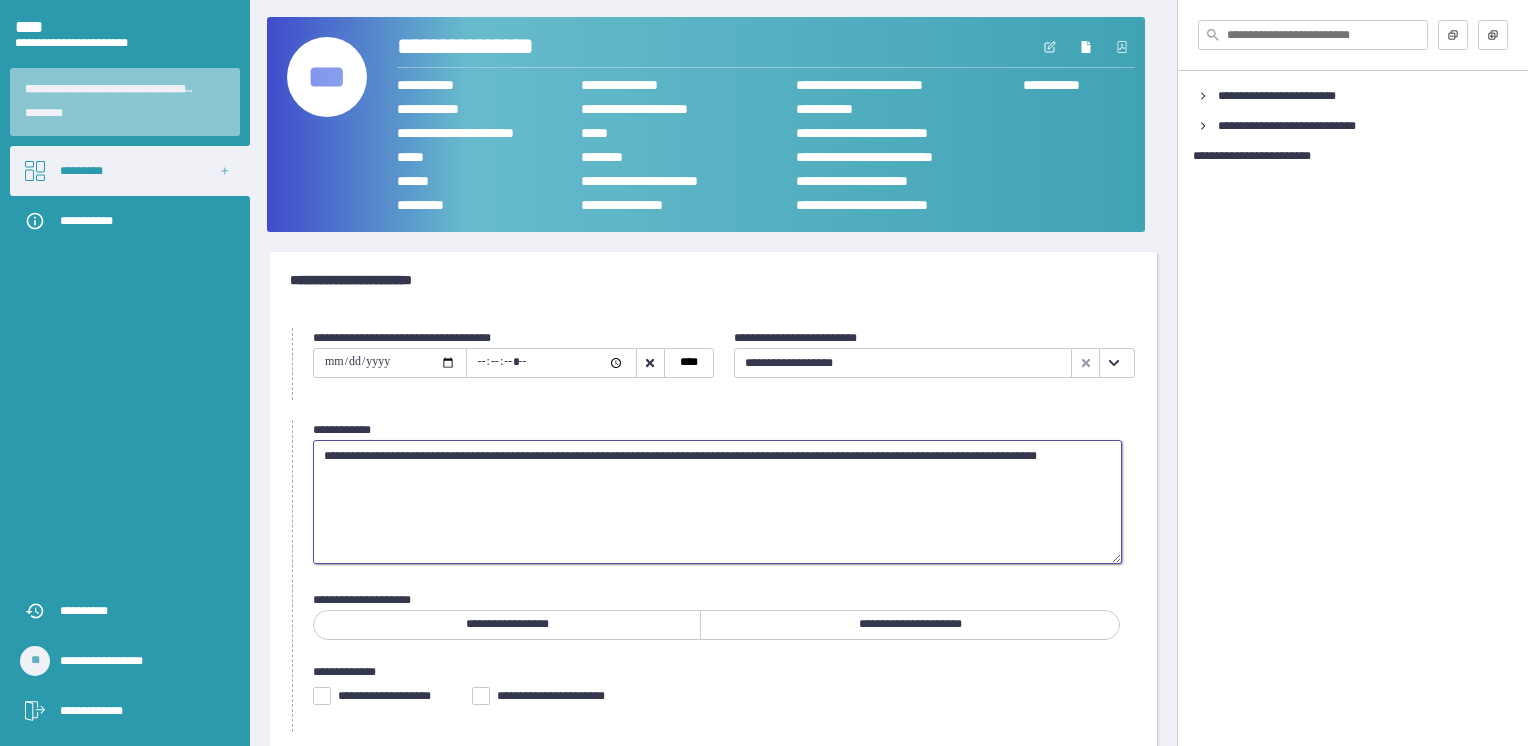 click on "**********" at bounding box center [717, 502] 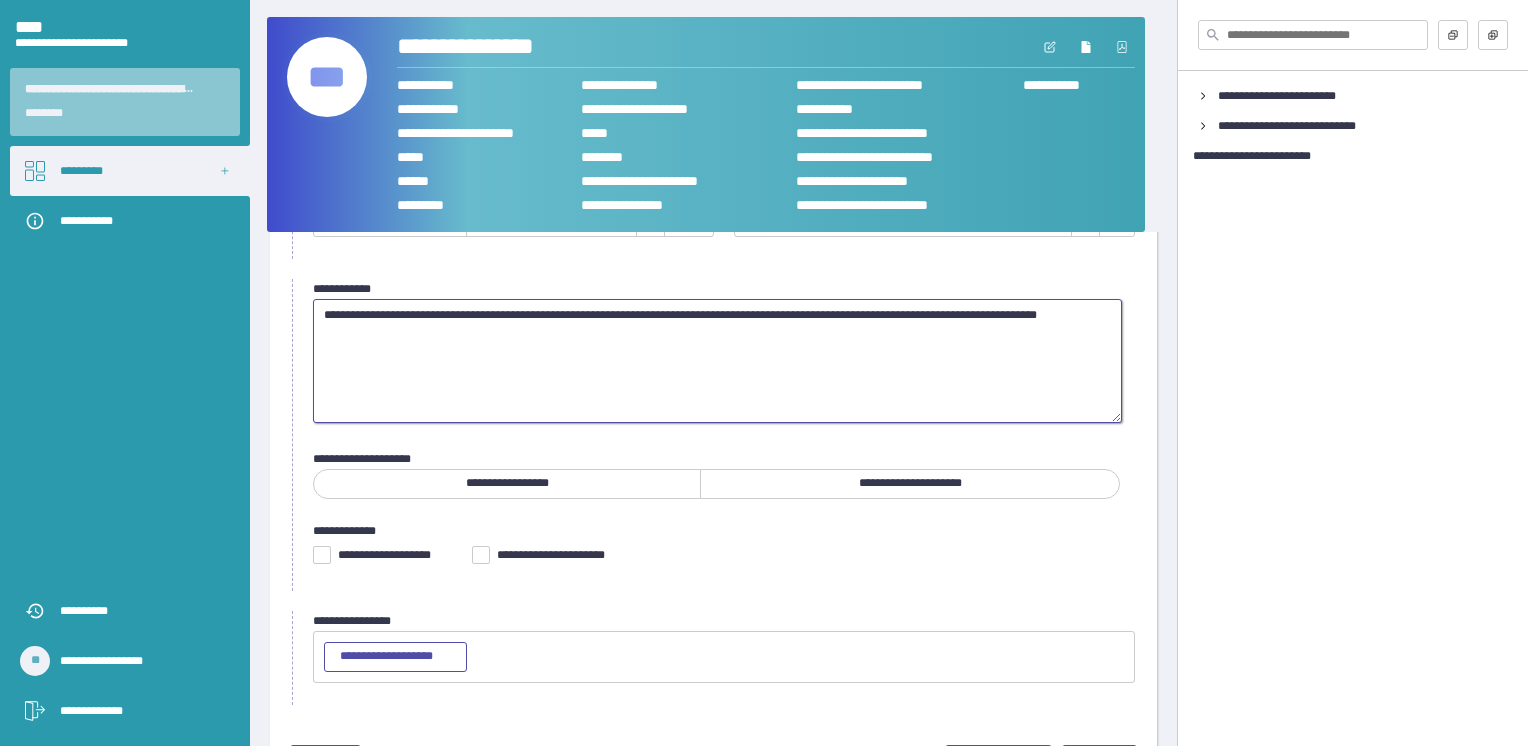 scroll, scrollTop: 200, scrollLeft: 0, axis: vertical 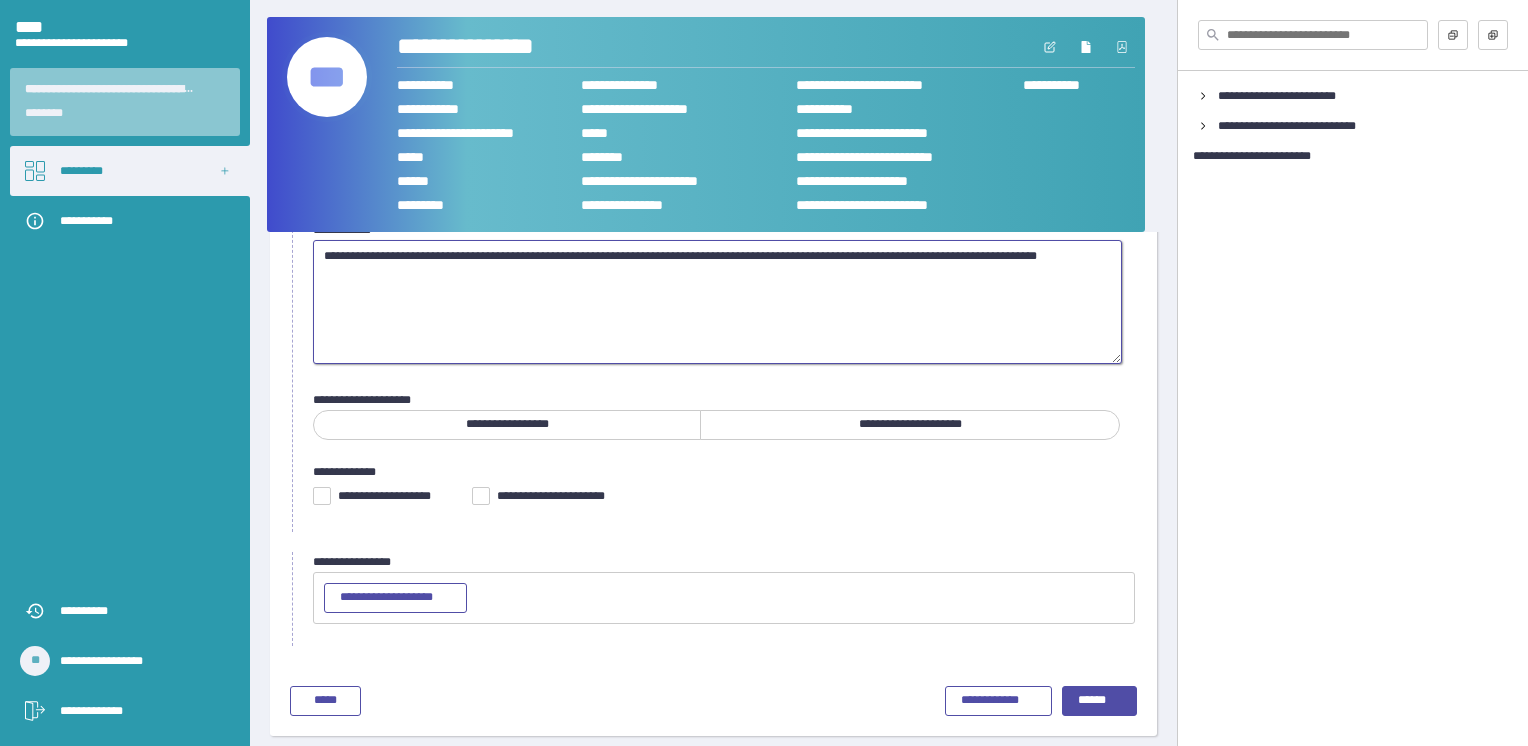 type on "**********" 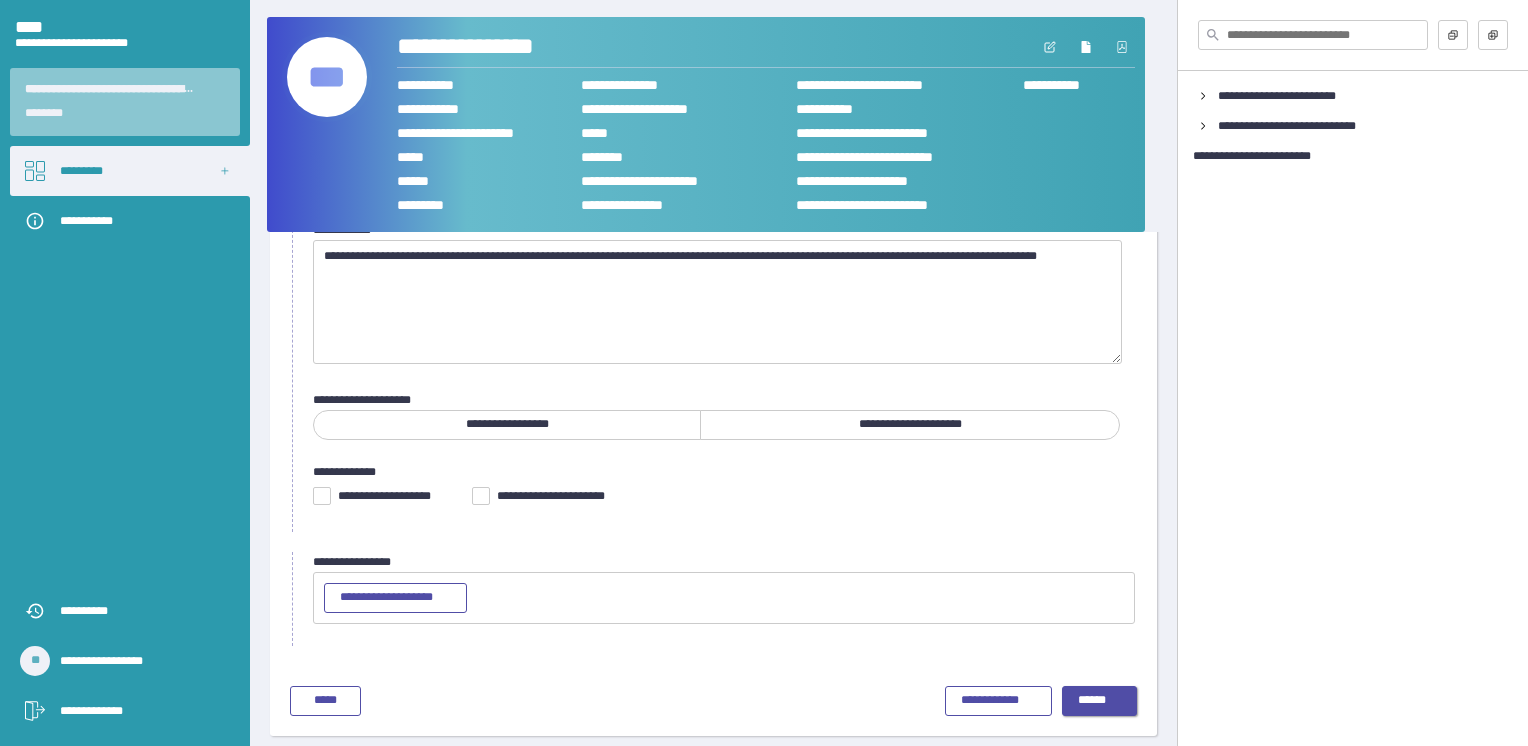 click on "******" at bounding box center (1100, 701) 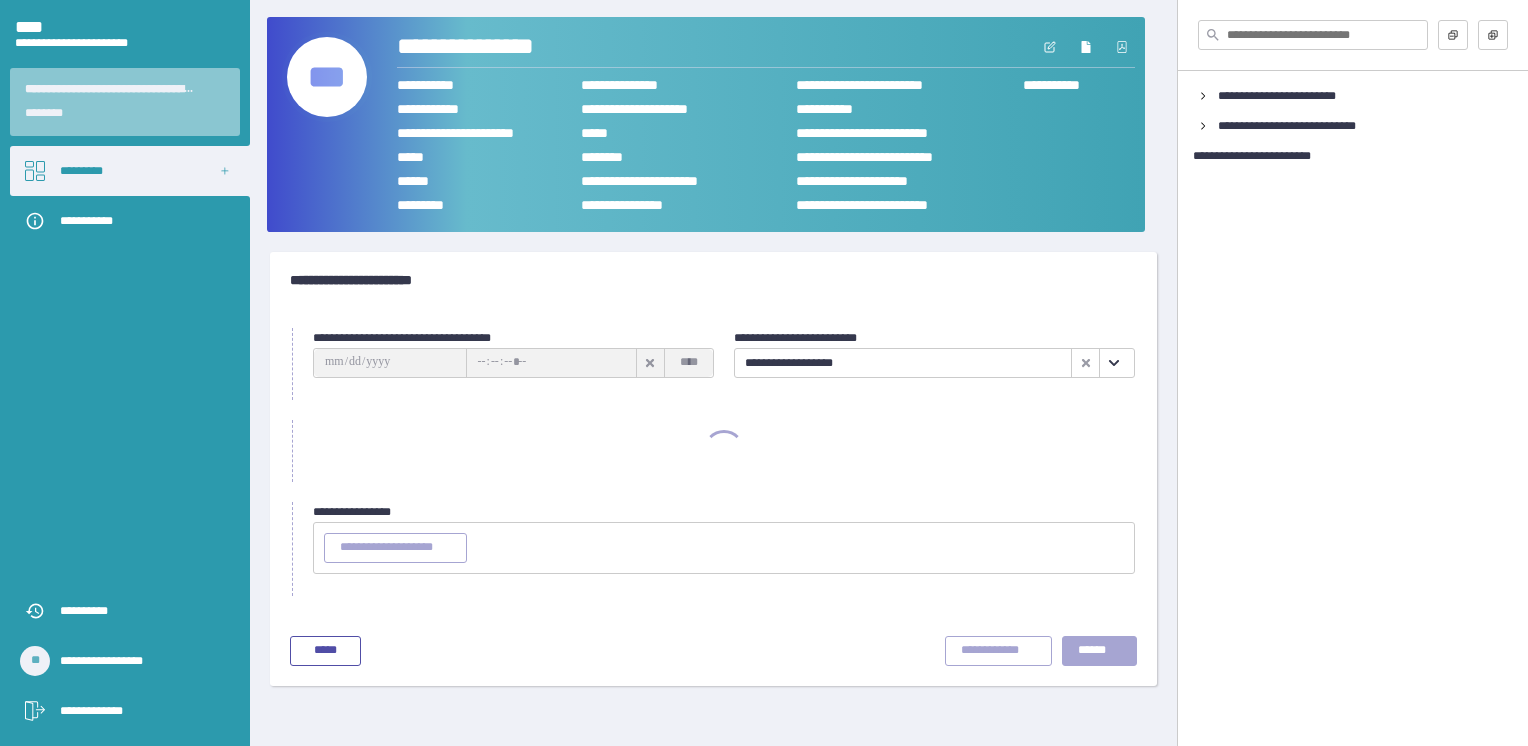 scroll, scrollTop: 0, scrollLeft: 0, axis: both 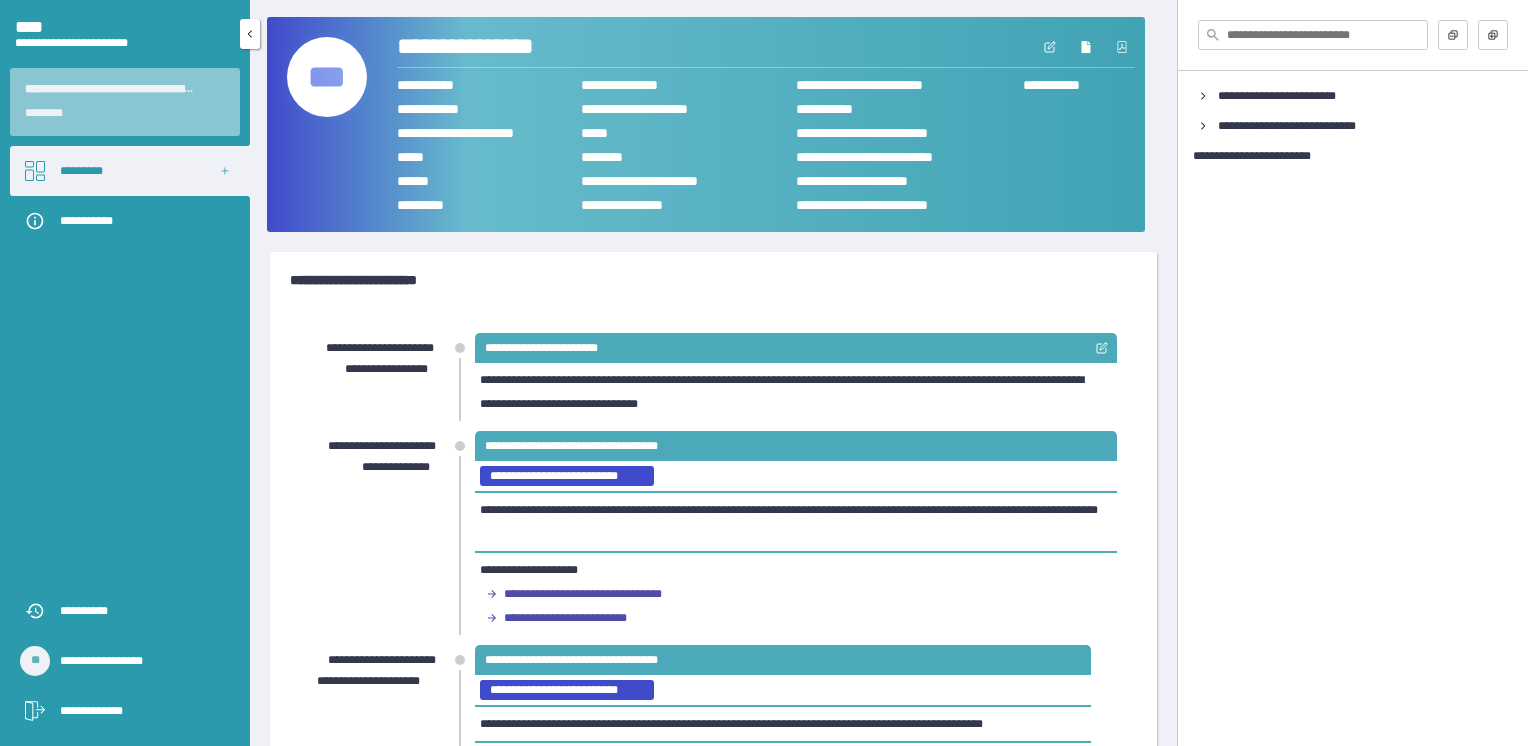 click on "**********" at bounding box center (140, 711) 